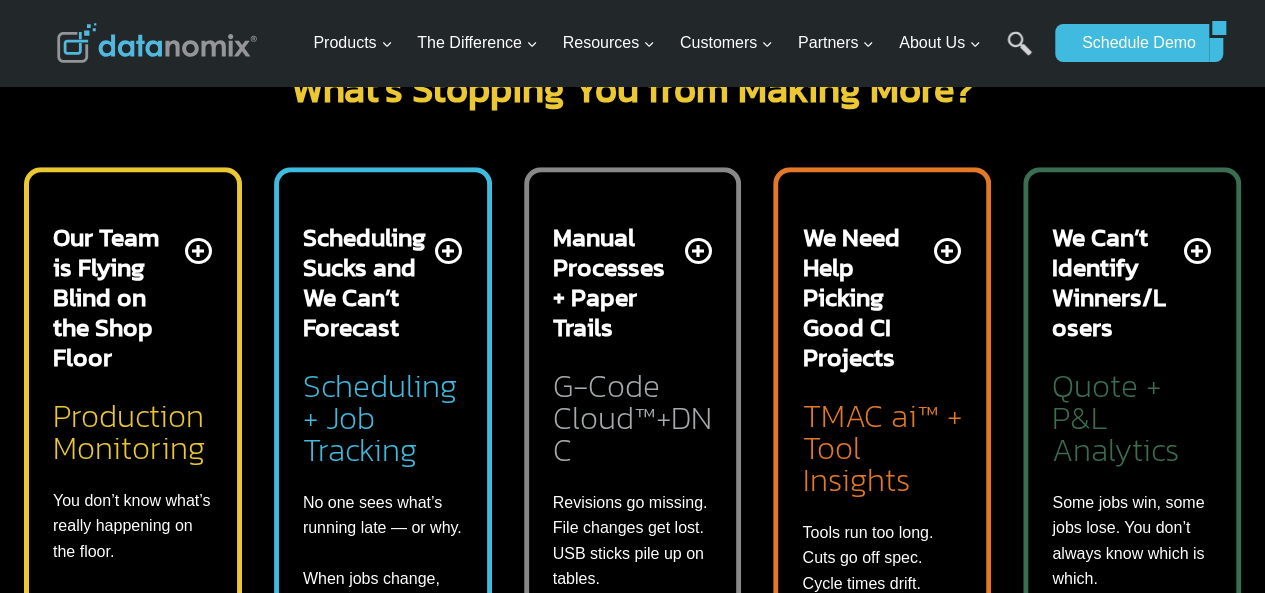 scroll, scrollTop: 0, scrollLeft: 0, axis: both 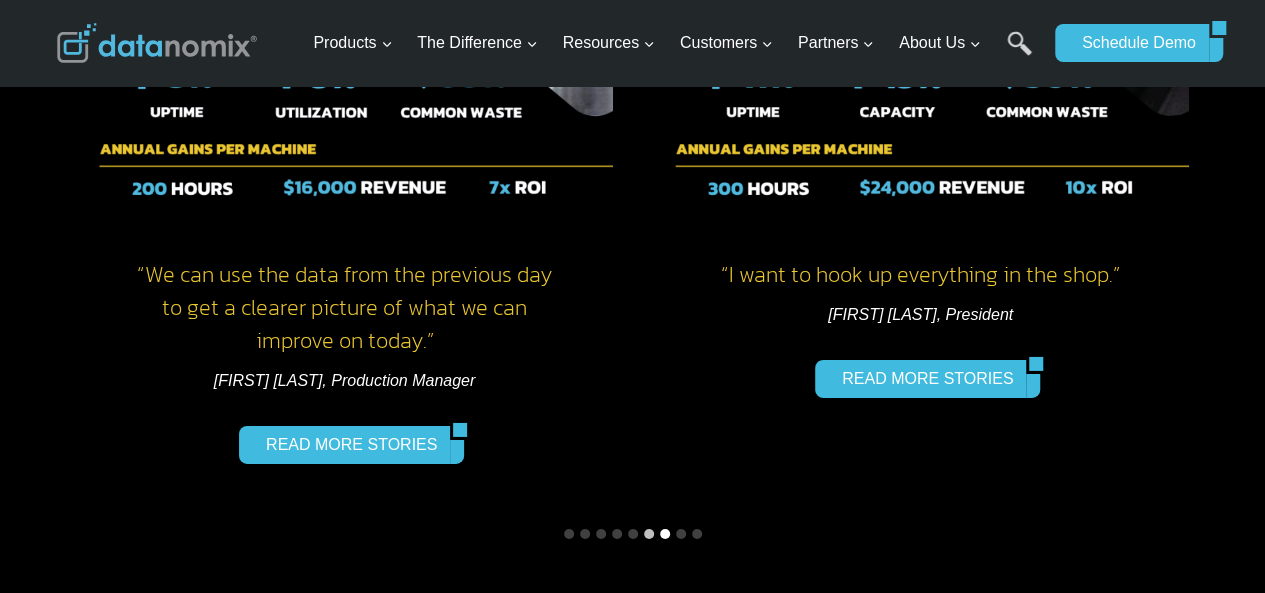 click at bounding box center (665, 534) 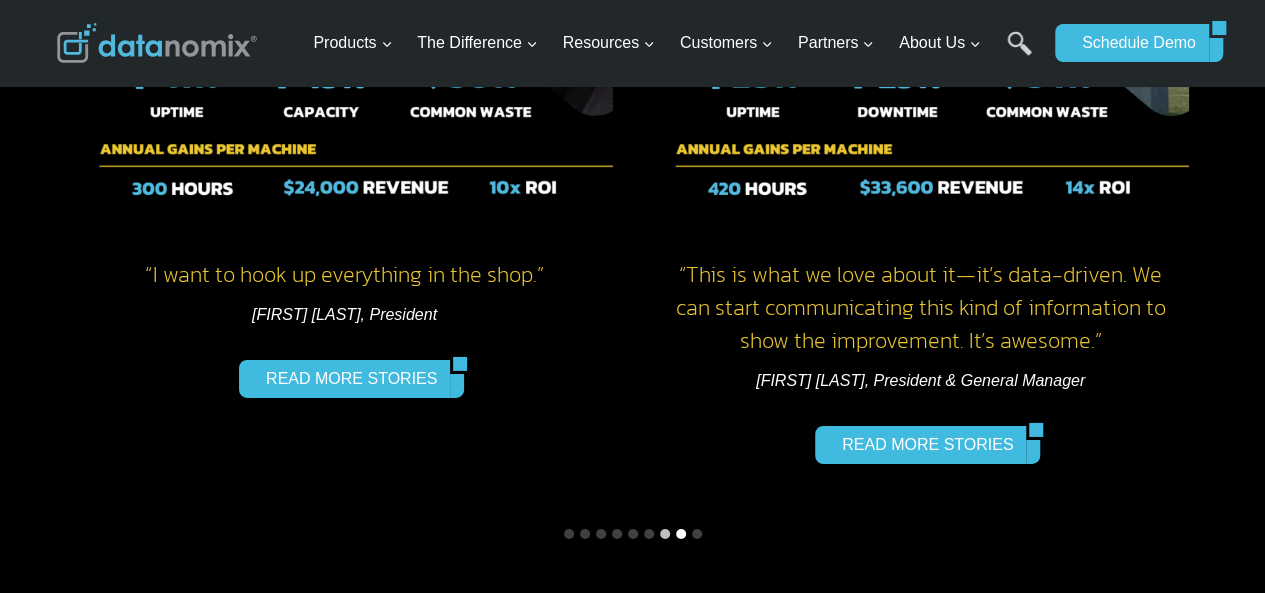 click at bounding box center [681, 534] 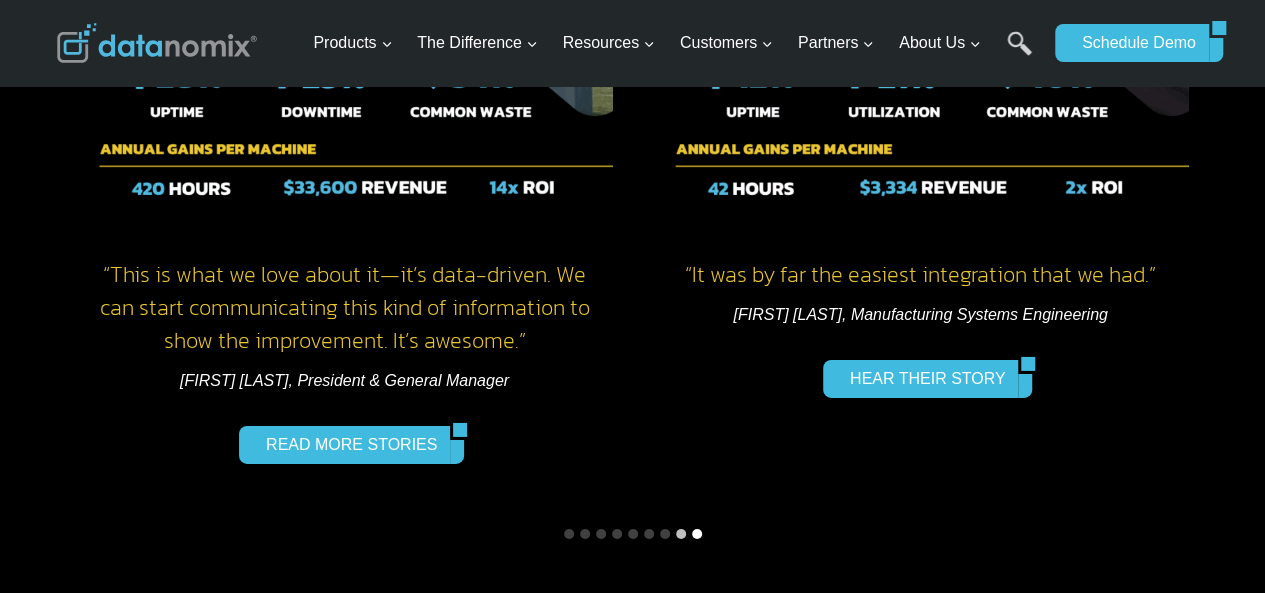 click at bounding box center [697, 534] 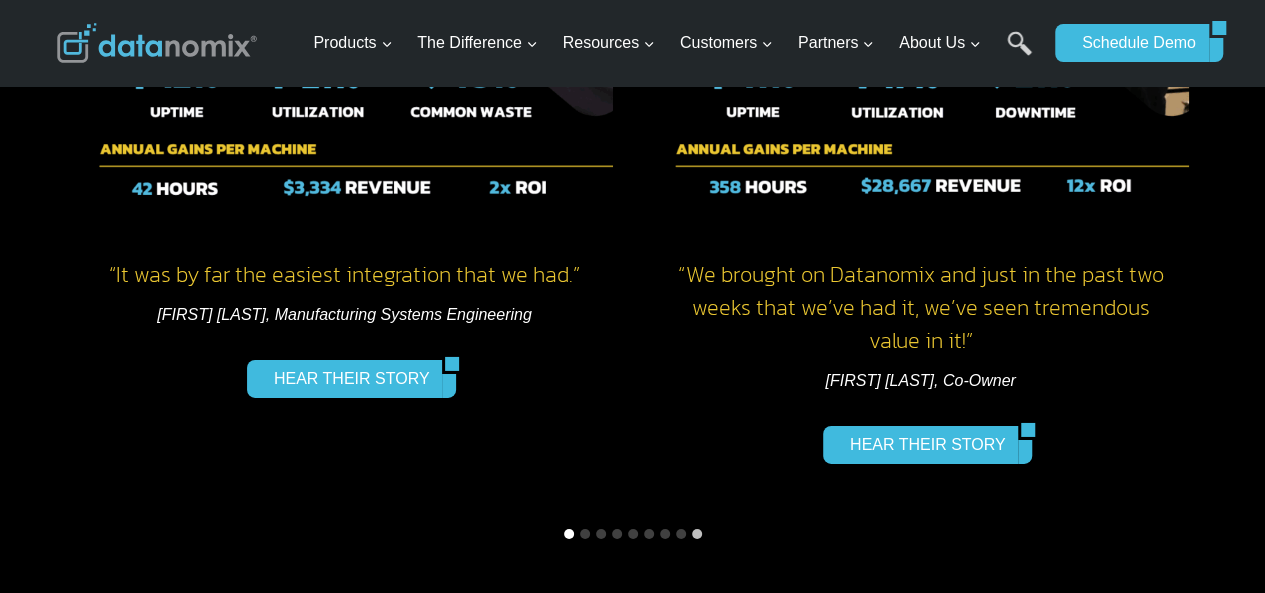 click at bounding box center (569, 534) 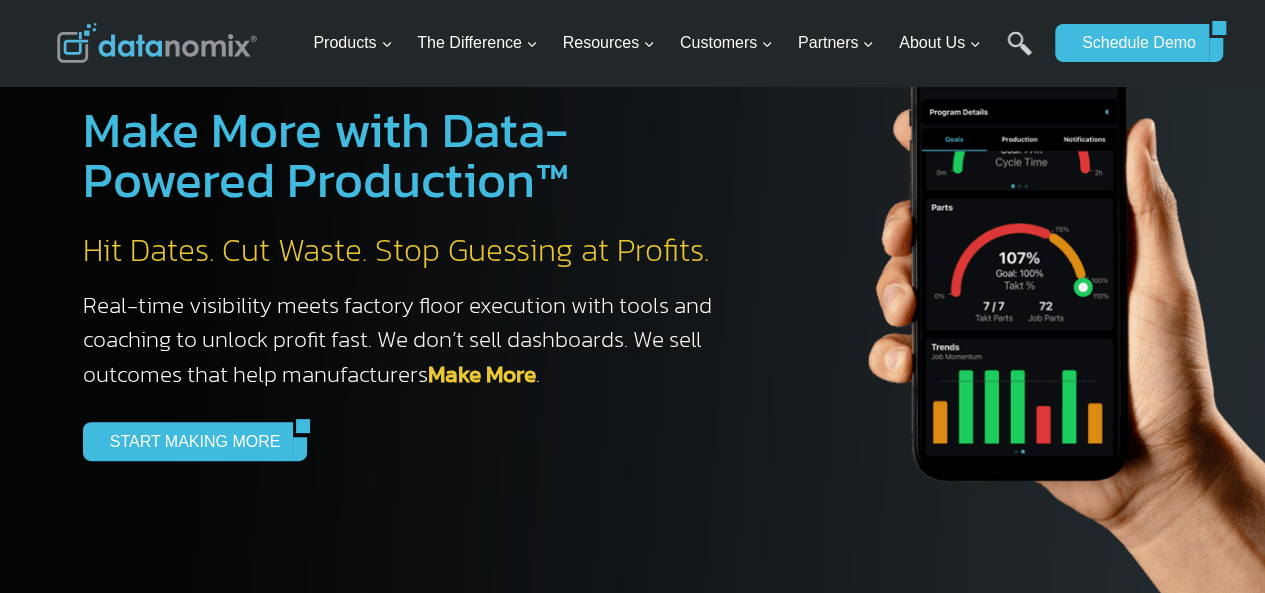 scroll, scrollTop: 0, scrollLeft: 0, axis: both 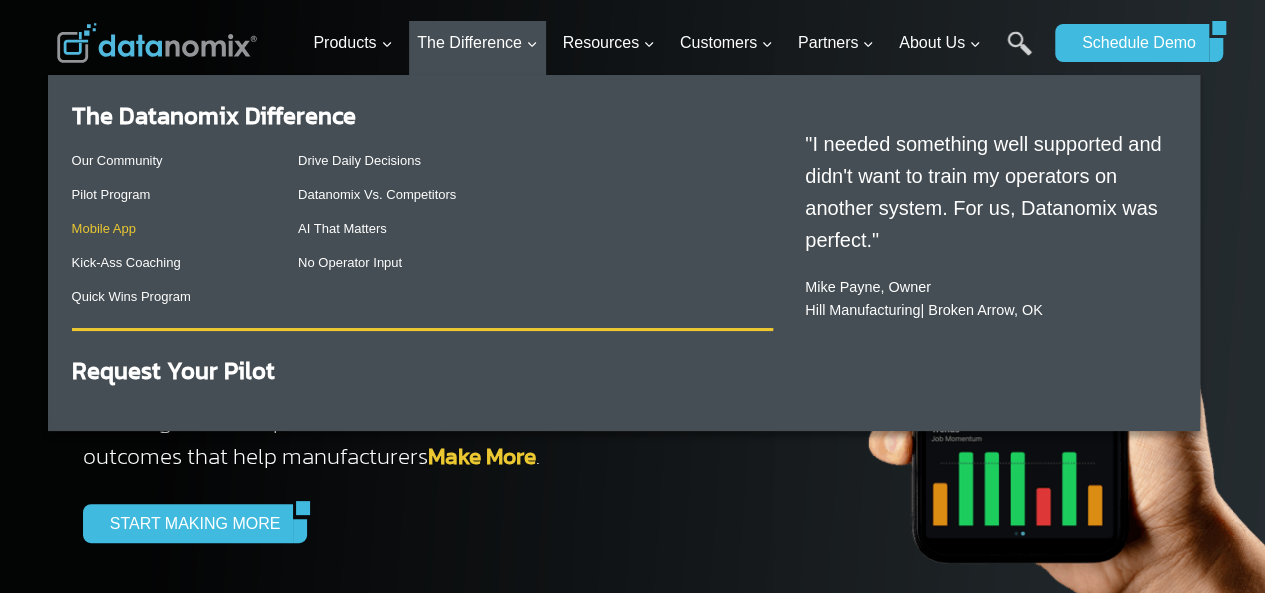 click on "Mobile App" at bounding box center [104, 228] 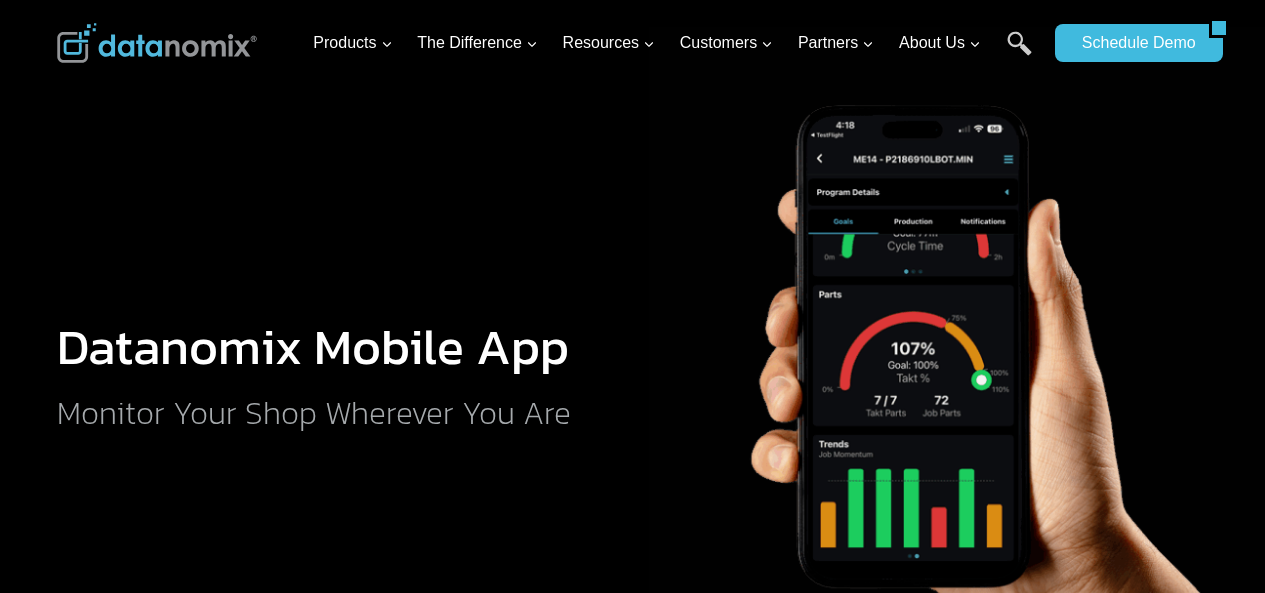 scroll, scrollTop: 0, scrollLeft: 0, axis: both 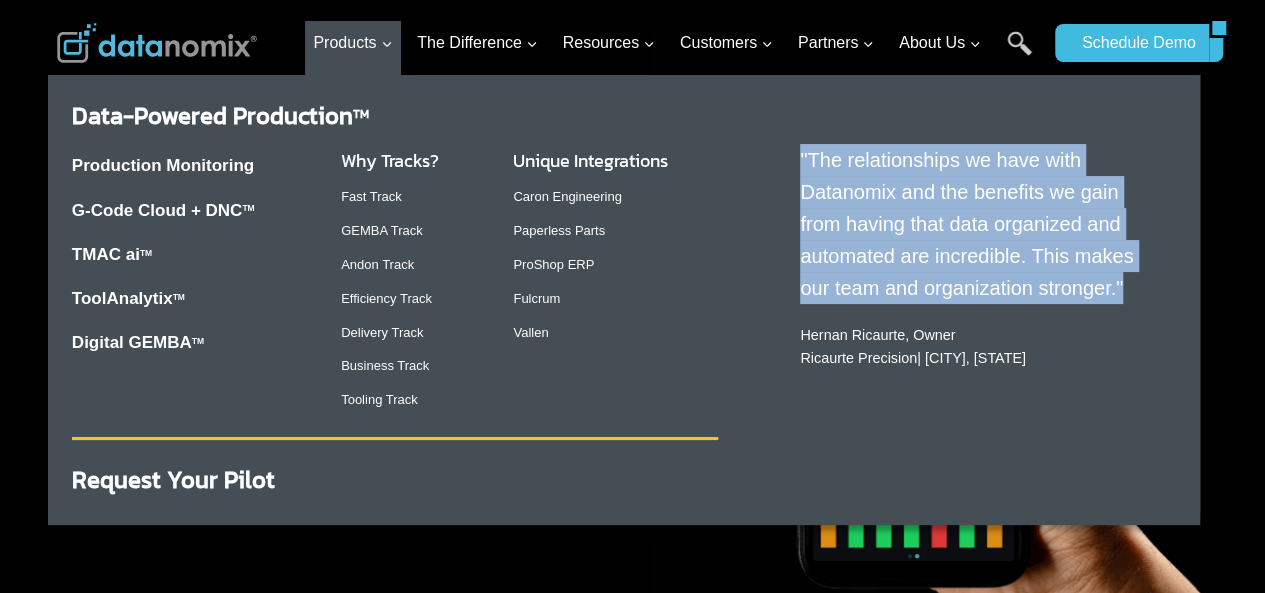drag, startPoint x: 808, startPoint y: 156, endPoint x: 1094, endPoint y: 295, distance: 317.98898 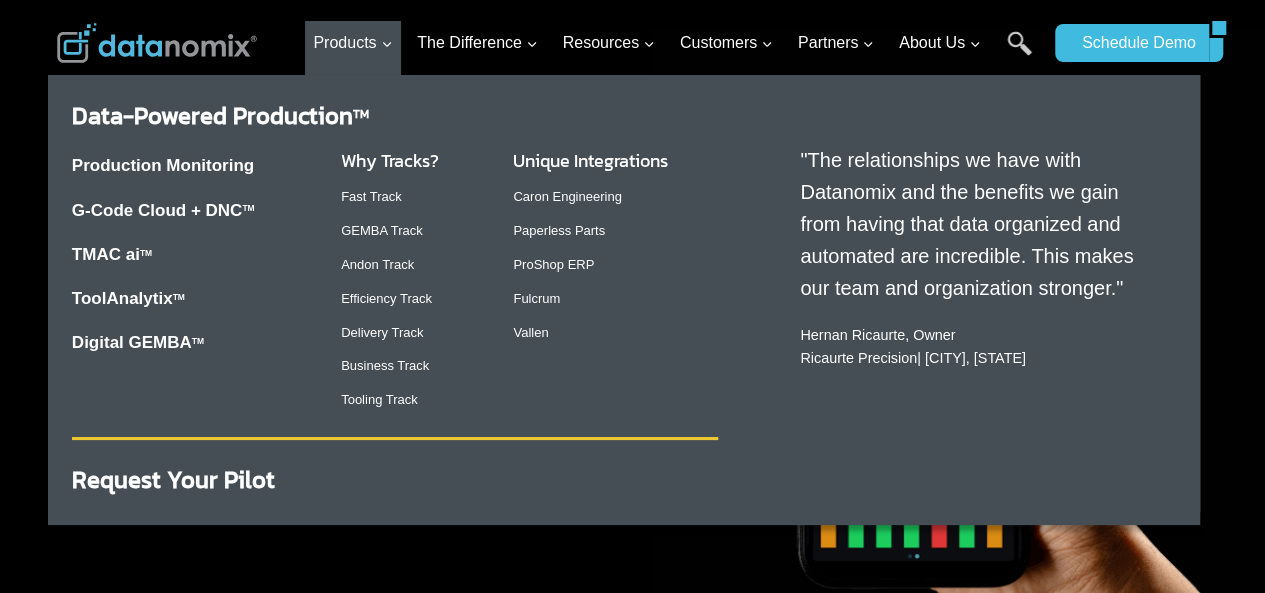 click on ""The relationships we have with Datanomix and the benefits we gain from having that data organized and automated are incredible. This makes our team and organization stronger."
Hernan Ricaurte, Owner Ricaurte Precision  | Santa Ana, CA" at bounding box center [963, 298] 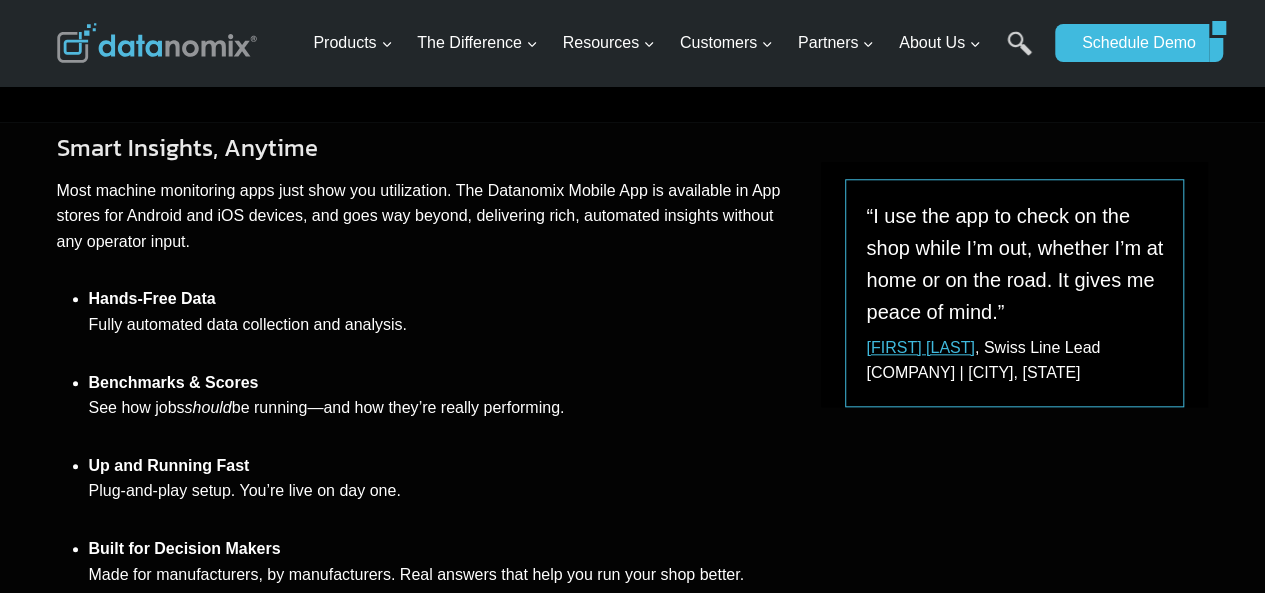 scroll, scrollTop: 873, scrollLeft: 0, axis: vertical 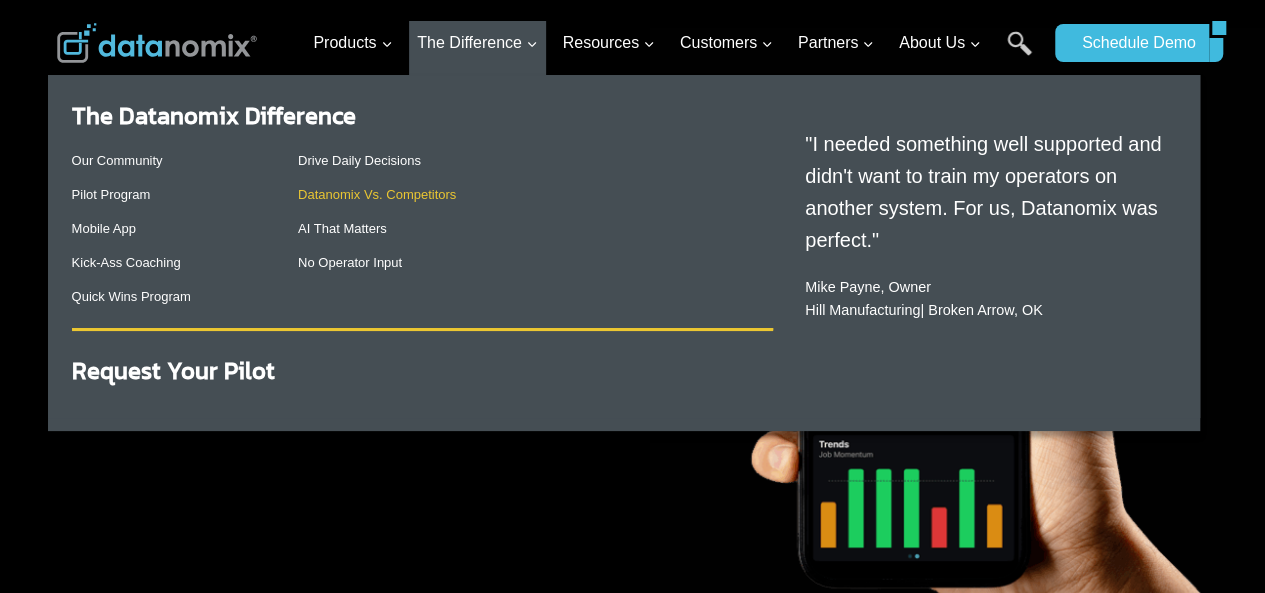 click on "Datanomix Vs. Competitors" at bounding box center [377, 194] 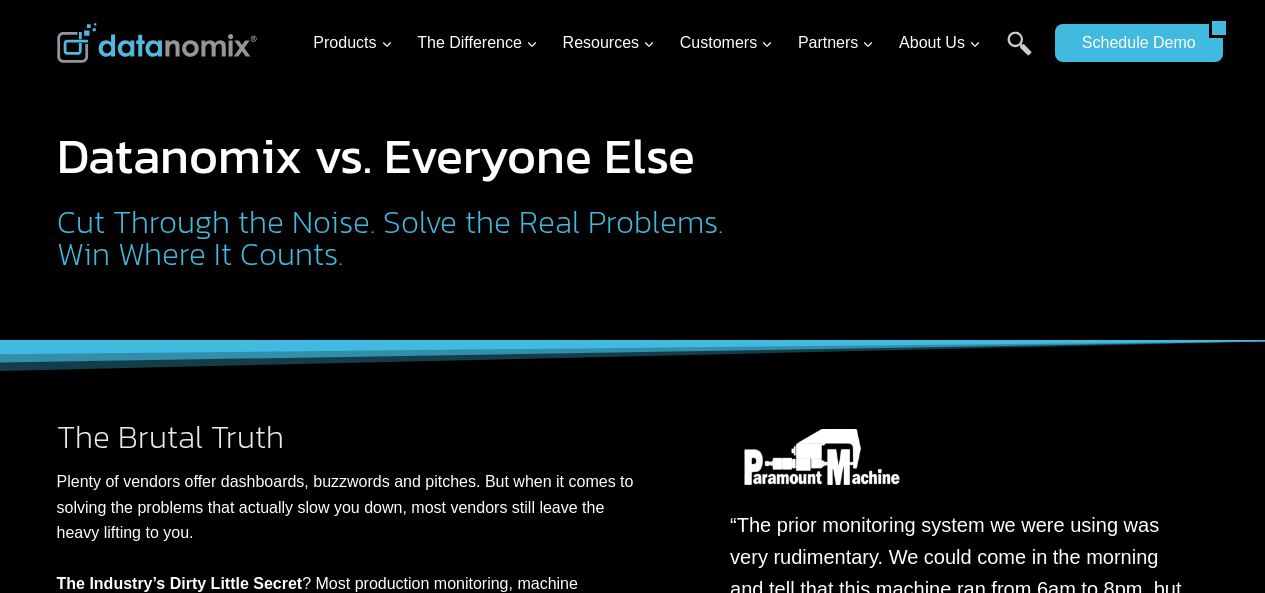 scroll, scrollTop: 0, scrollLeft: 0, axis: both 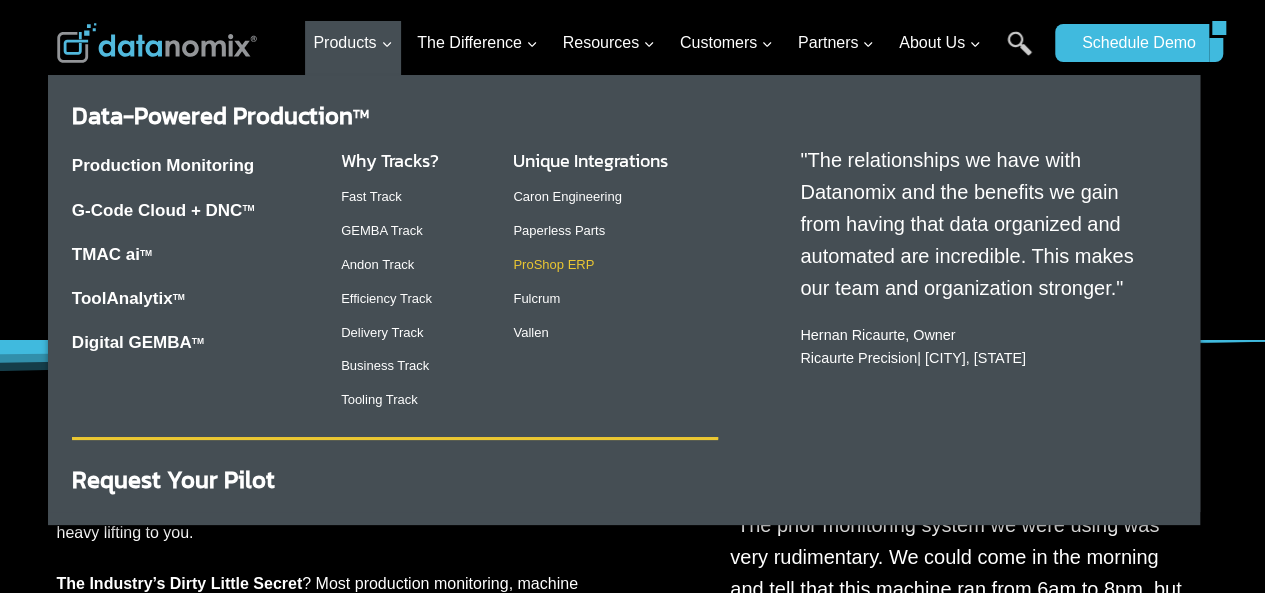 click on "ProShop ERP" at bounding box center (553, 264) 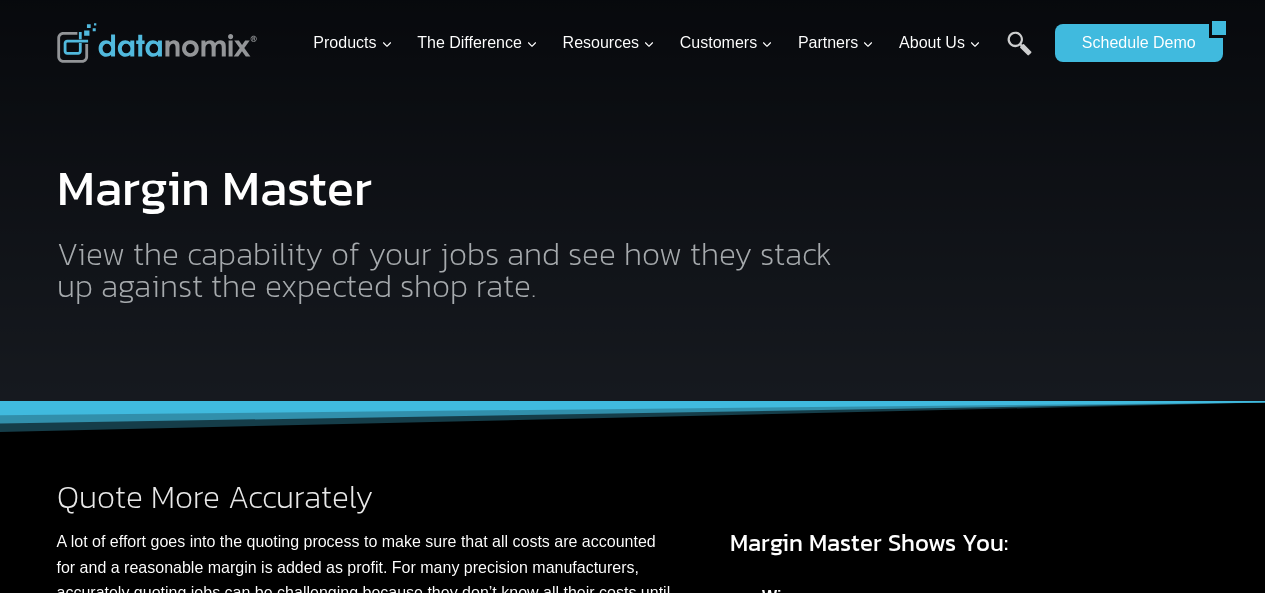 scroll, scrollTop: 0, scrollLeft: 0, axis: both 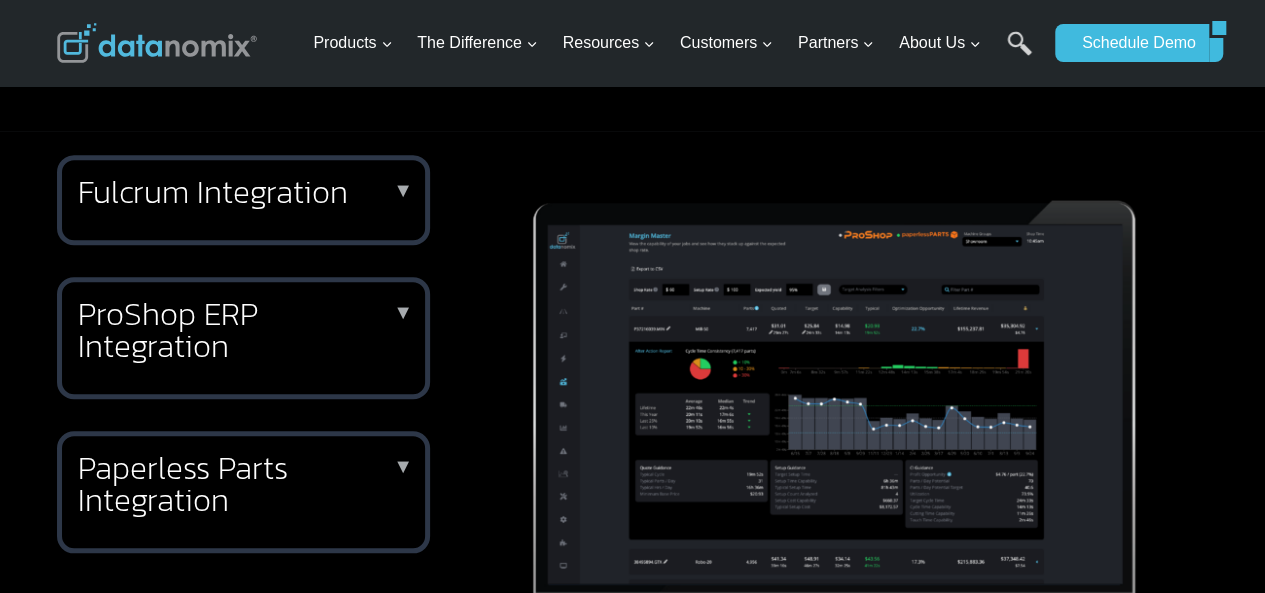 click on "Fulcrum Integration
▼
Align your production goals with real-time performance. By importing target cycle and setup times directly from  Fulcrum  into Datanomix, you can instantly compare planned expectations to actual production data—all in one place." at bounding box center (243, 200) 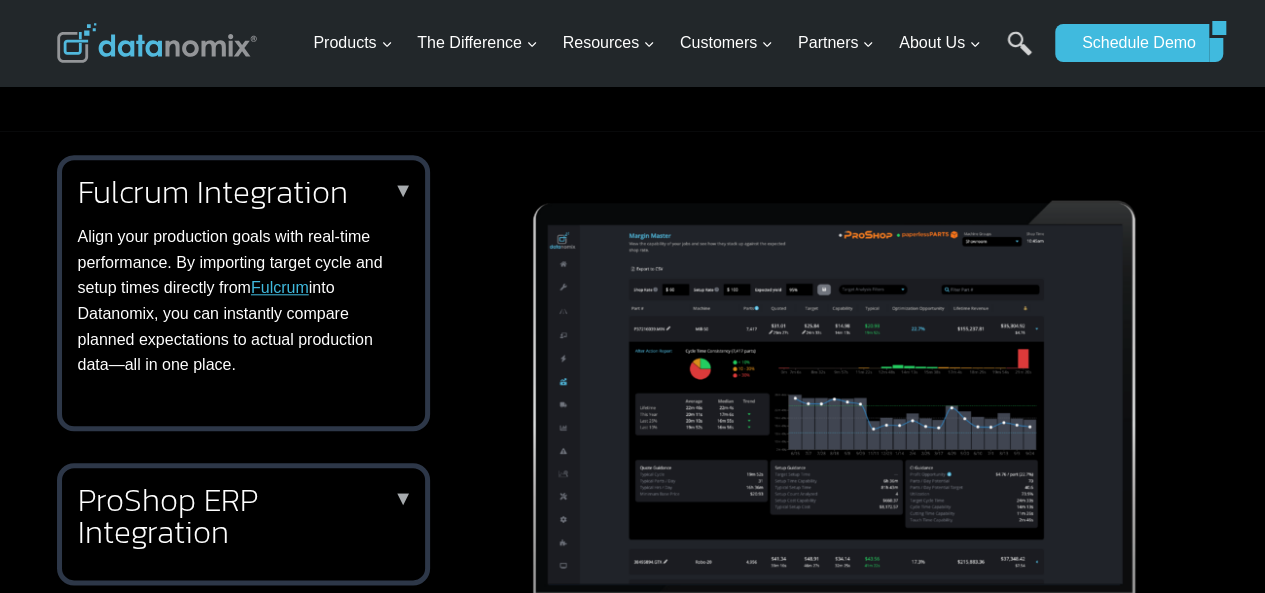 click on "Fulcrum Integration
▼
Align your production goals with real-time performance. By importing target cycle and setup times directly from  Fulcrum  into Datanomix, you can instantly compare planned expectations to actual production data—all in one place." at bounding box center (239, 277) 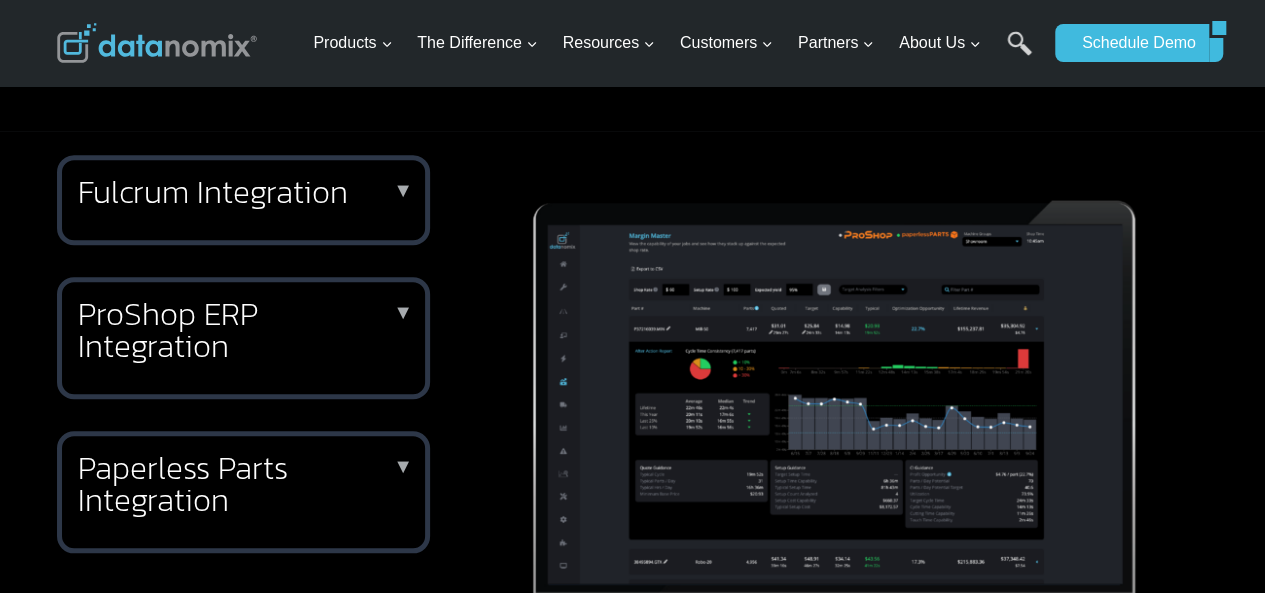 scroll, scrollTop: 1022, scrollLeft: 0, axis: vertical 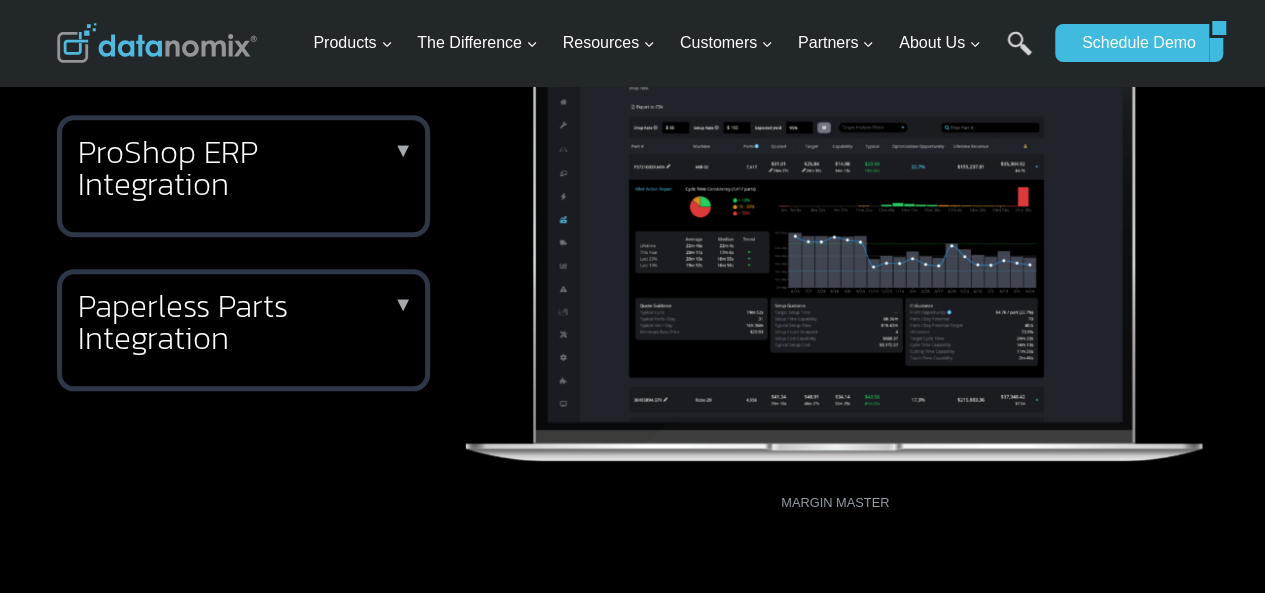 click on "ProShop ERP Integration" at bounding box center [239, 168] 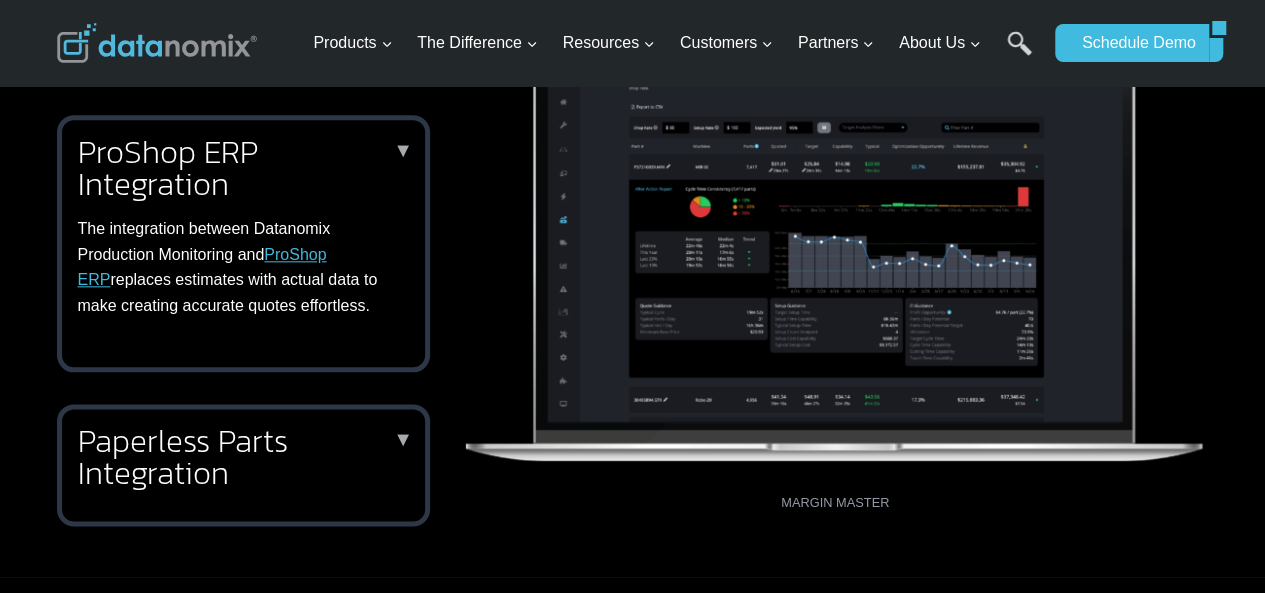click on "ProShop ERP Integration" at bounding box center (239, 168) 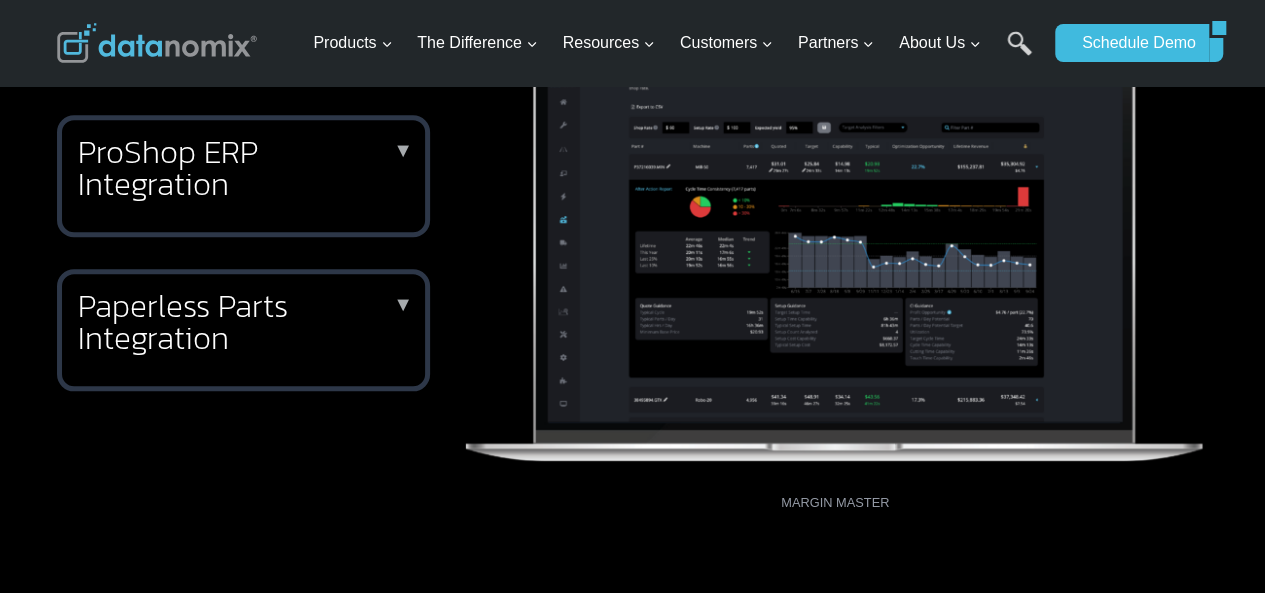click on "Paperless Parts Integration" at bounding box center [239, 322] 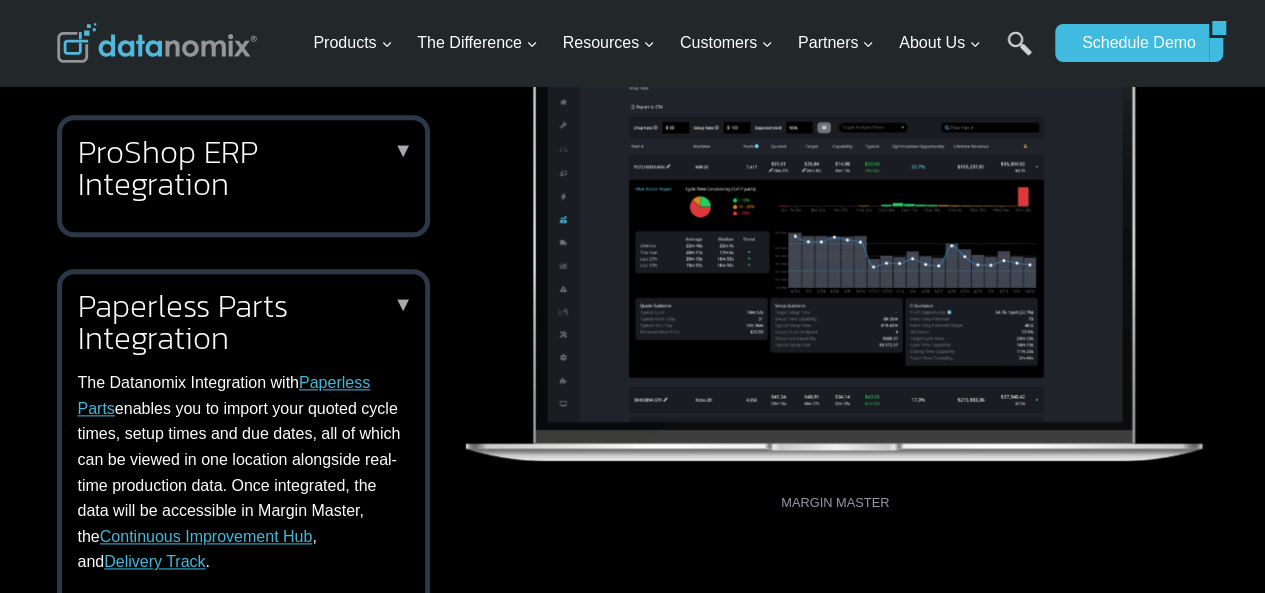 click on "Paperless Parts Integration" at bounding box center (239, 322) 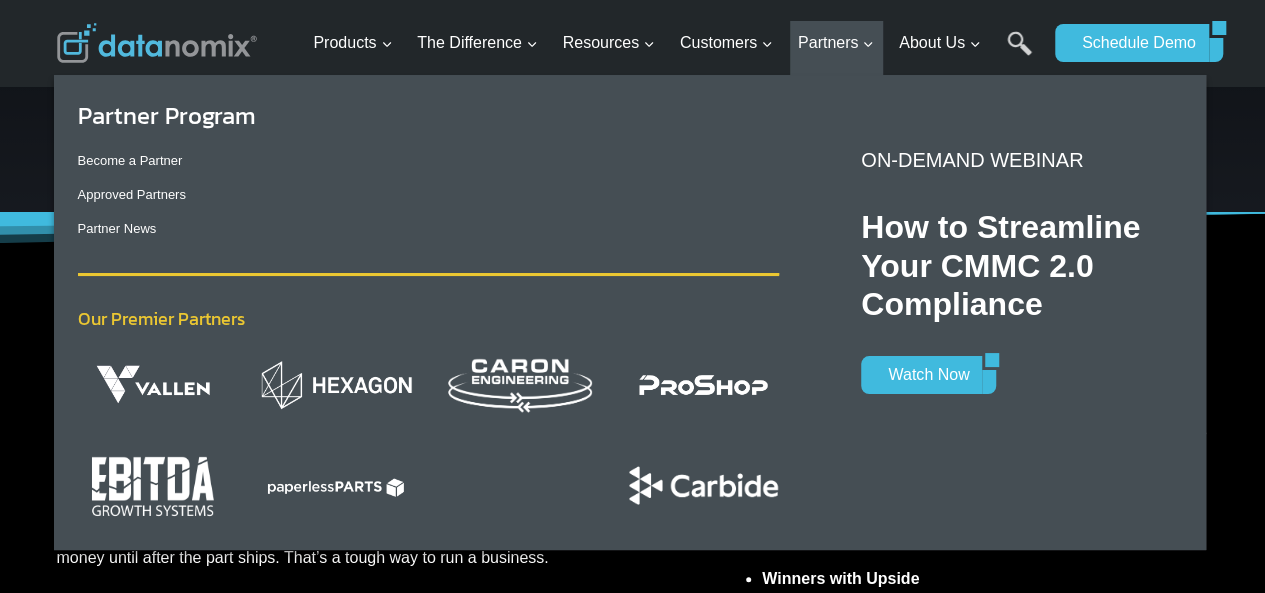 scroll, scrollTop: 0, scrollLeft: 0, axis: both 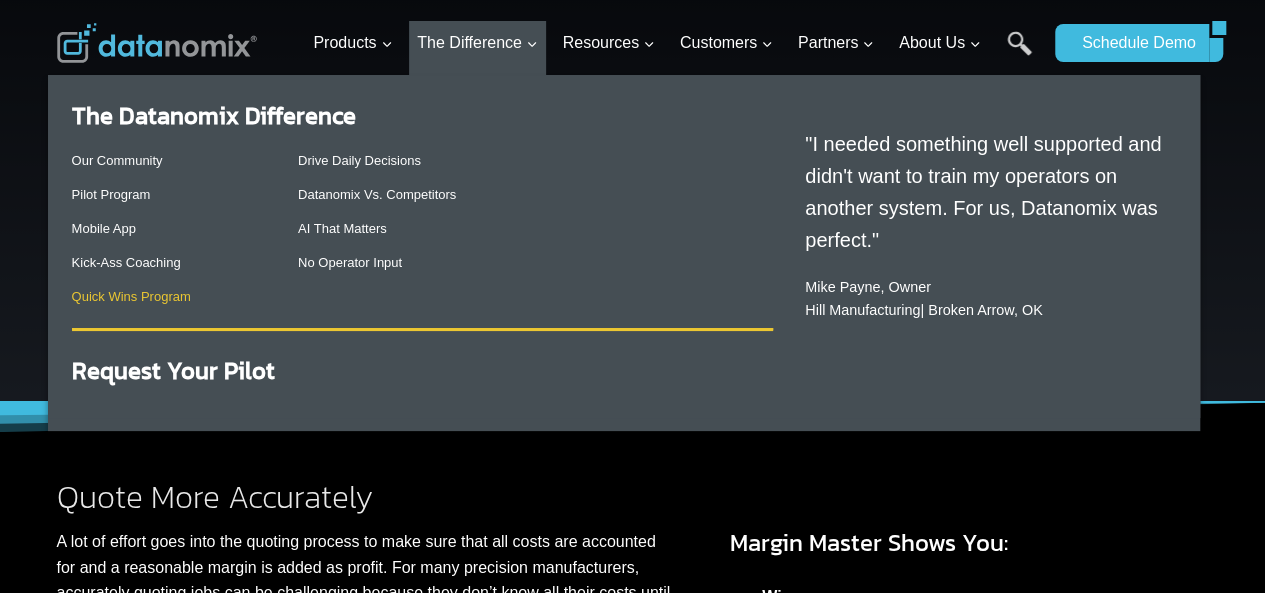 click on "Quick Wins Program" at bounding box center (131, 296) 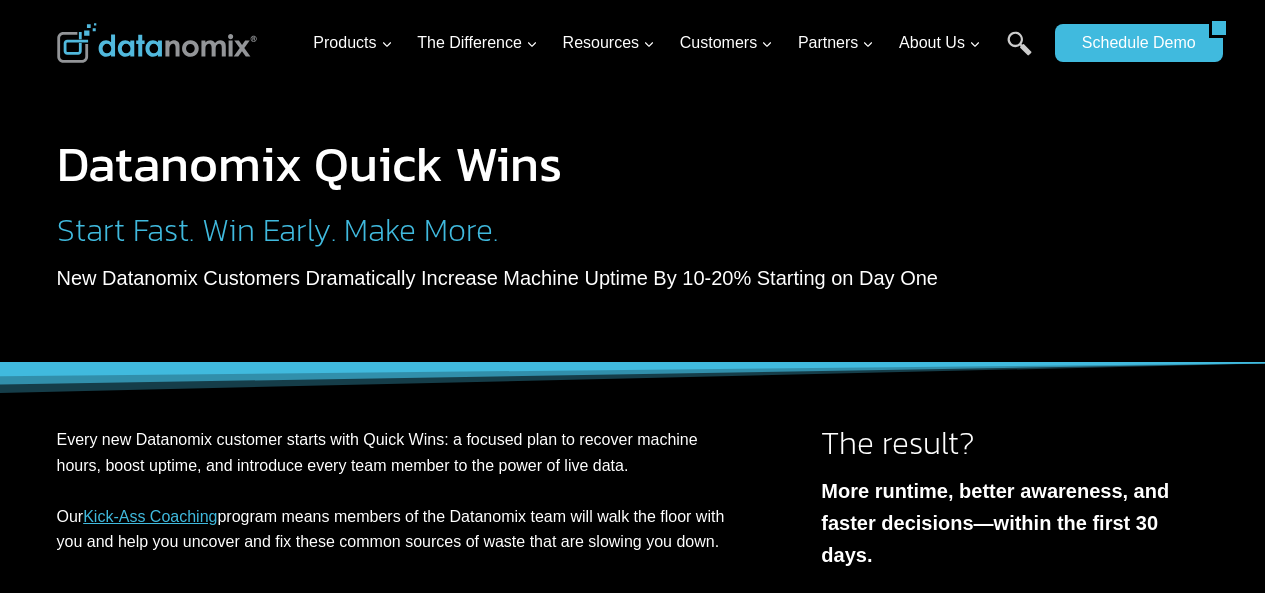 scroll, scrollTop: 0, scrollLeft: 0, axis: both 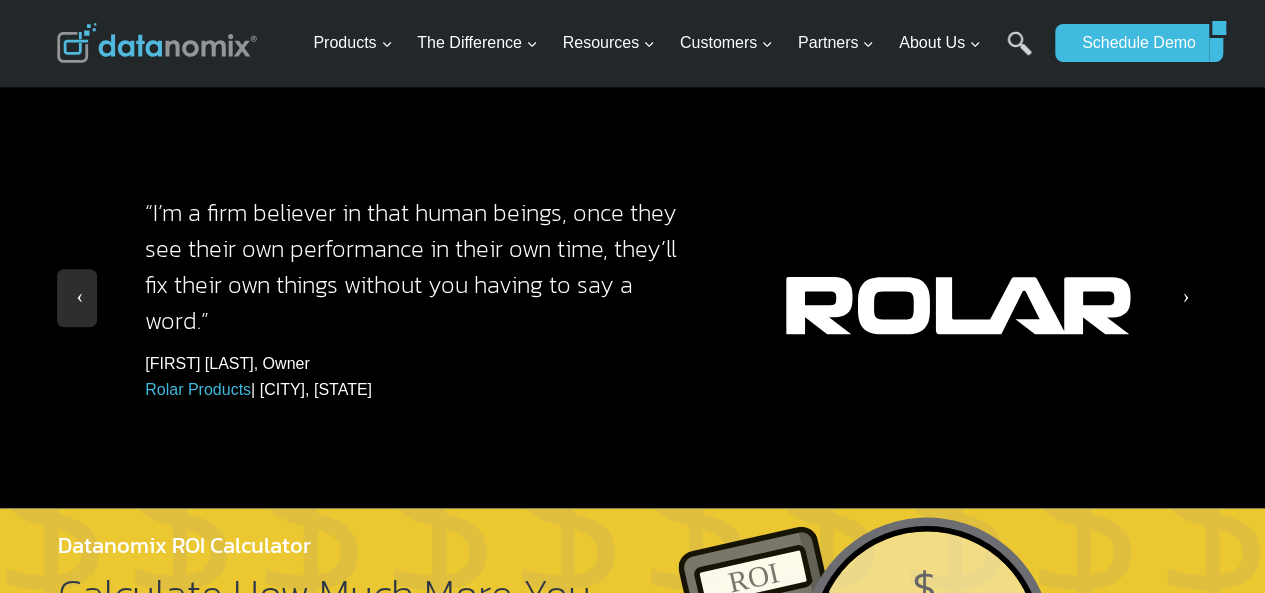 click at bounding box center [1189, 294] 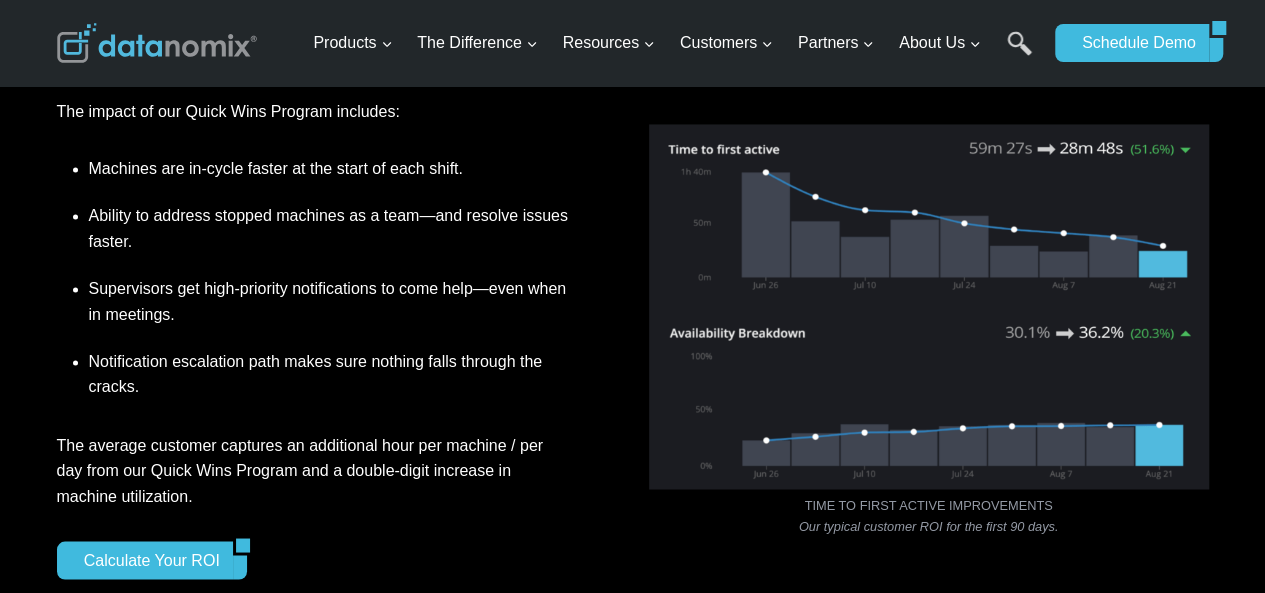 scroll, scrollTop: 1505, scrollLeft: 0, axis: vertical 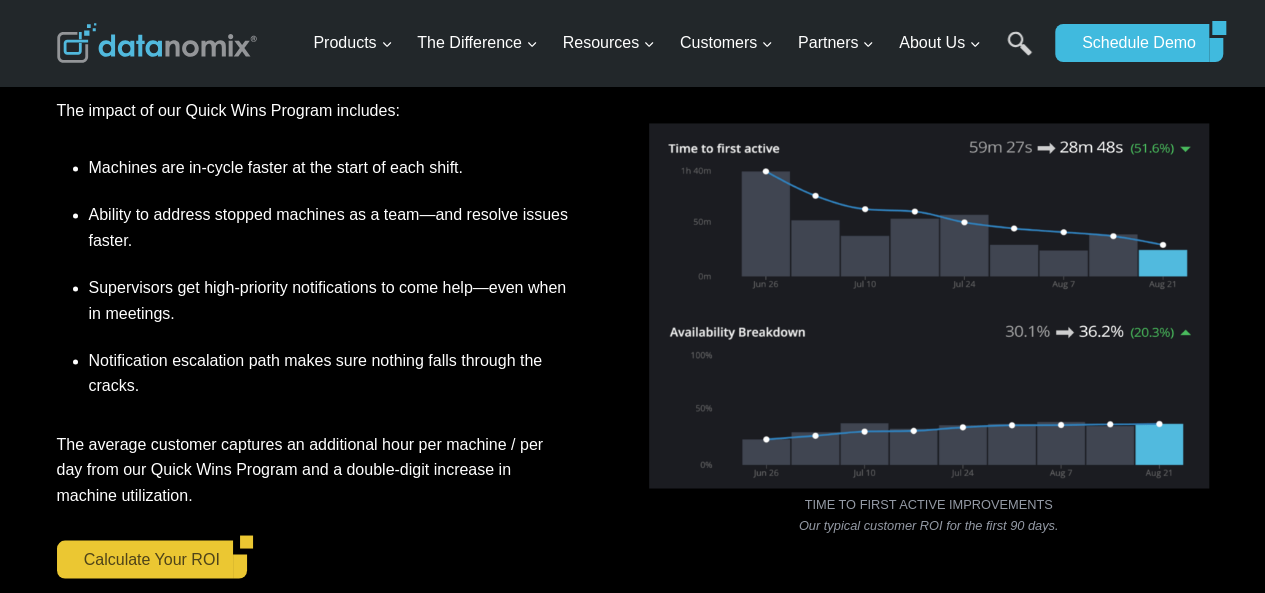 click on "Calculate Your ROI" at bounding box center (145, 559) 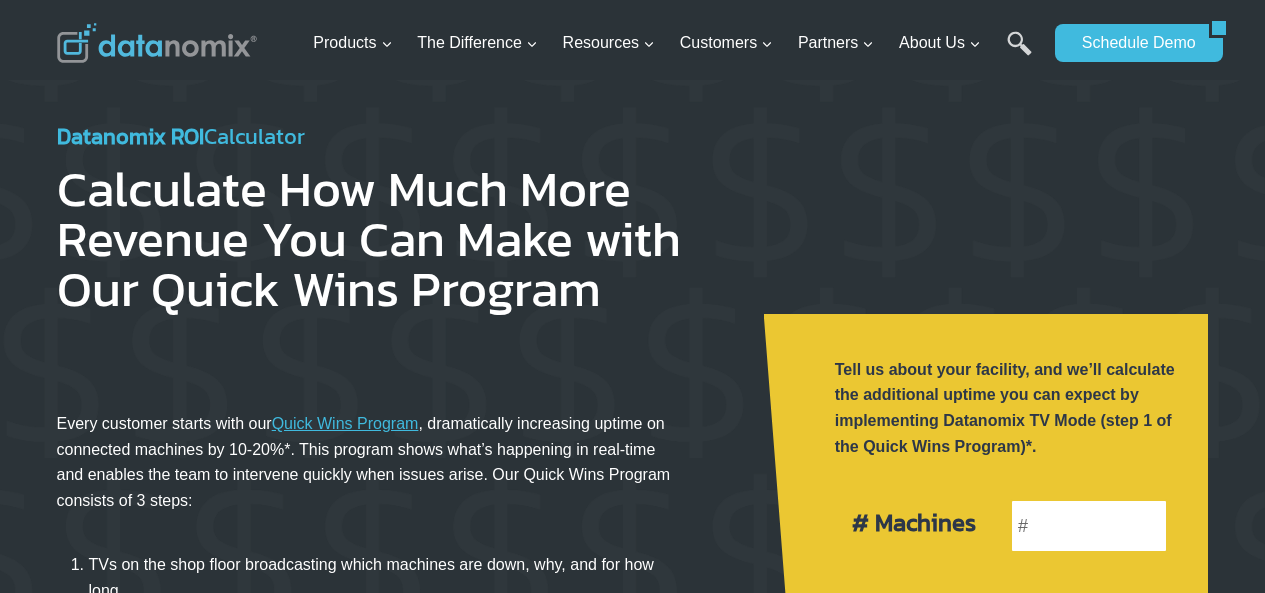 scroll, scrollTop: 0, scrollLeft: 0, axis: both 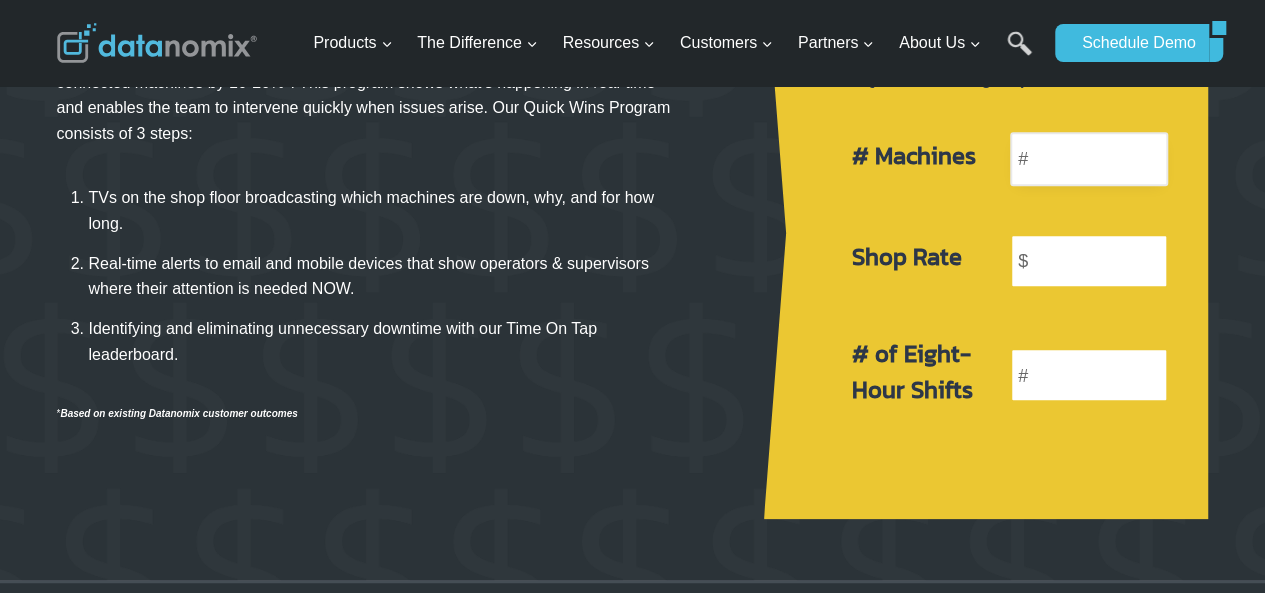 click at bounding box center (1089, 159) 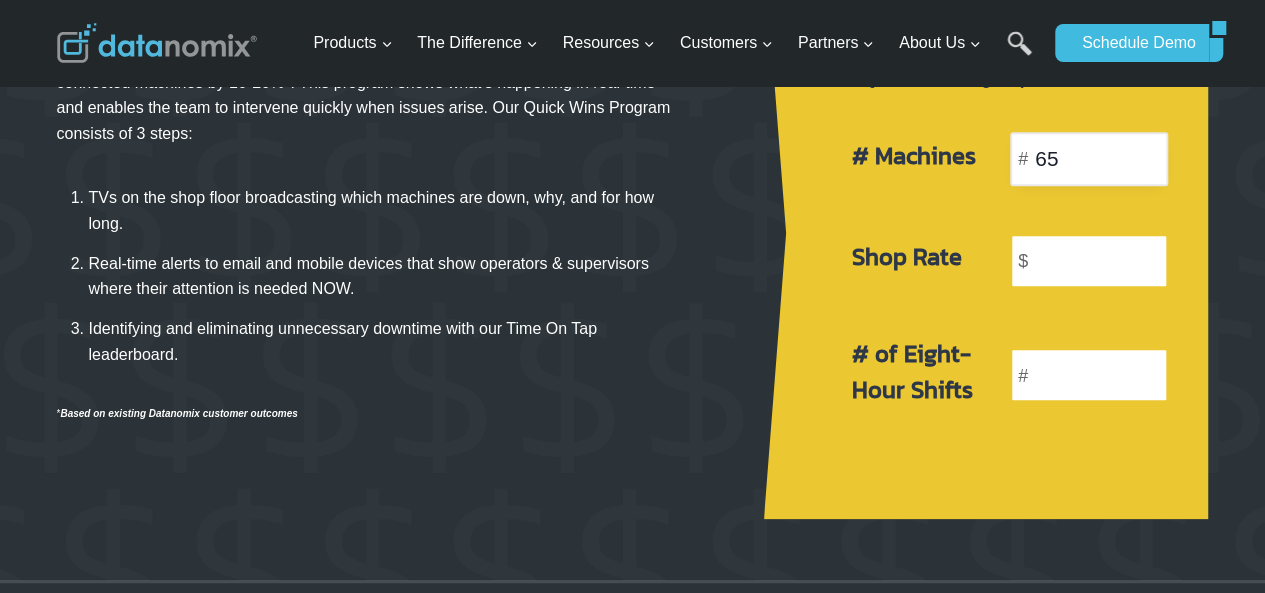 type on "65" 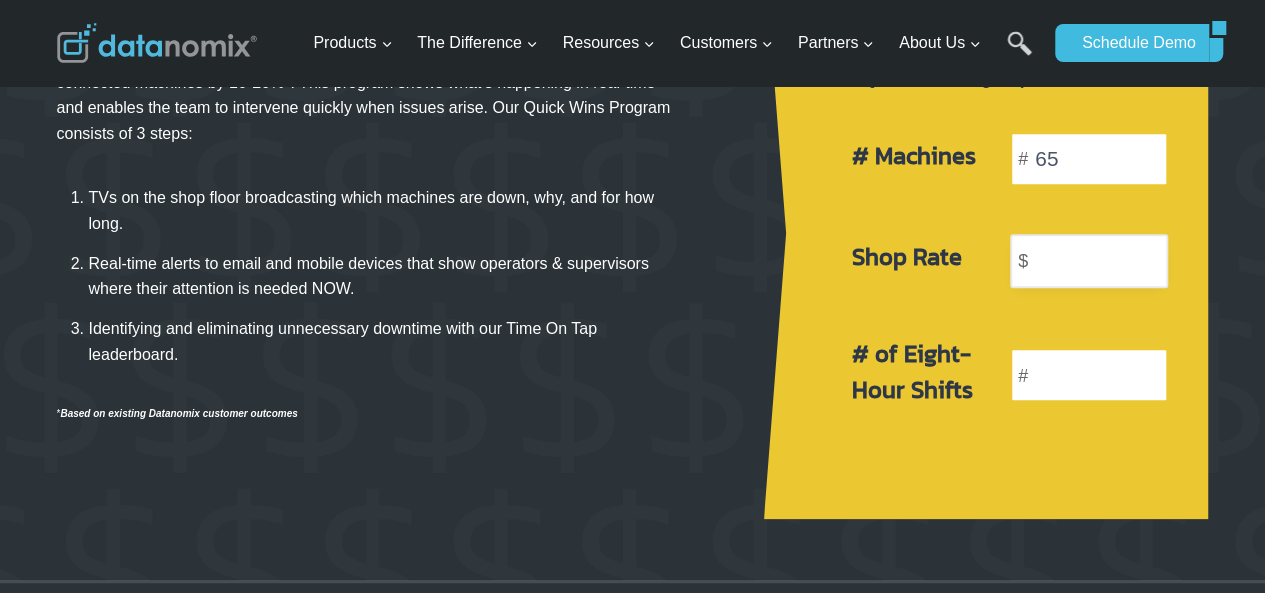 click at bounding box center (1089, 261) 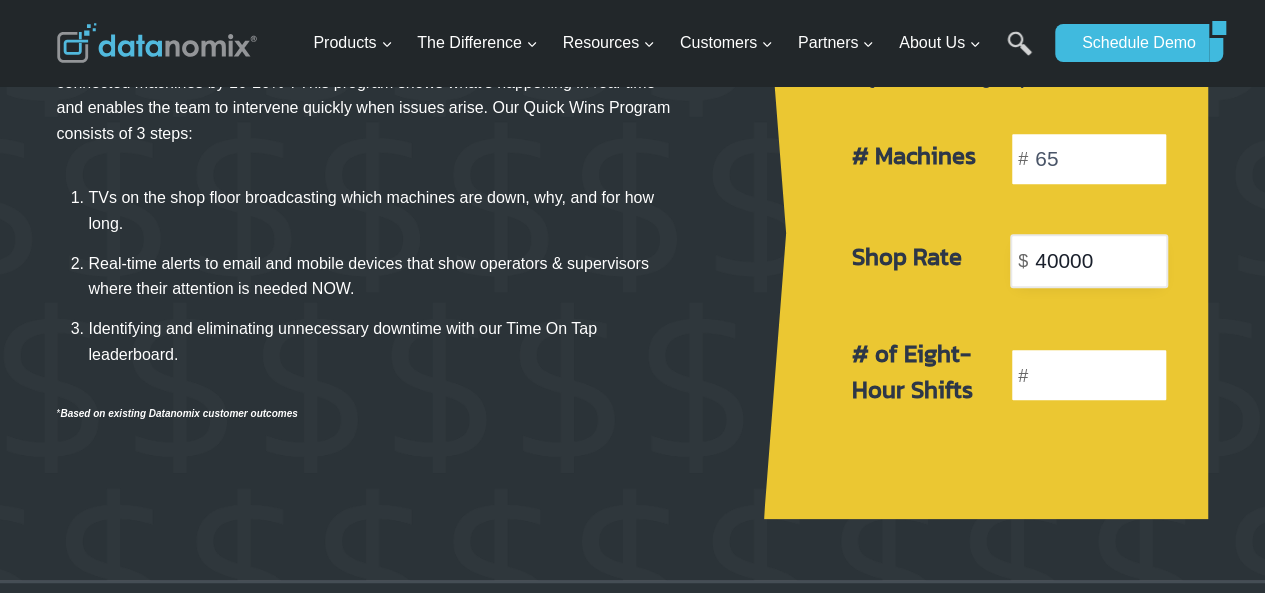 type on "40000" 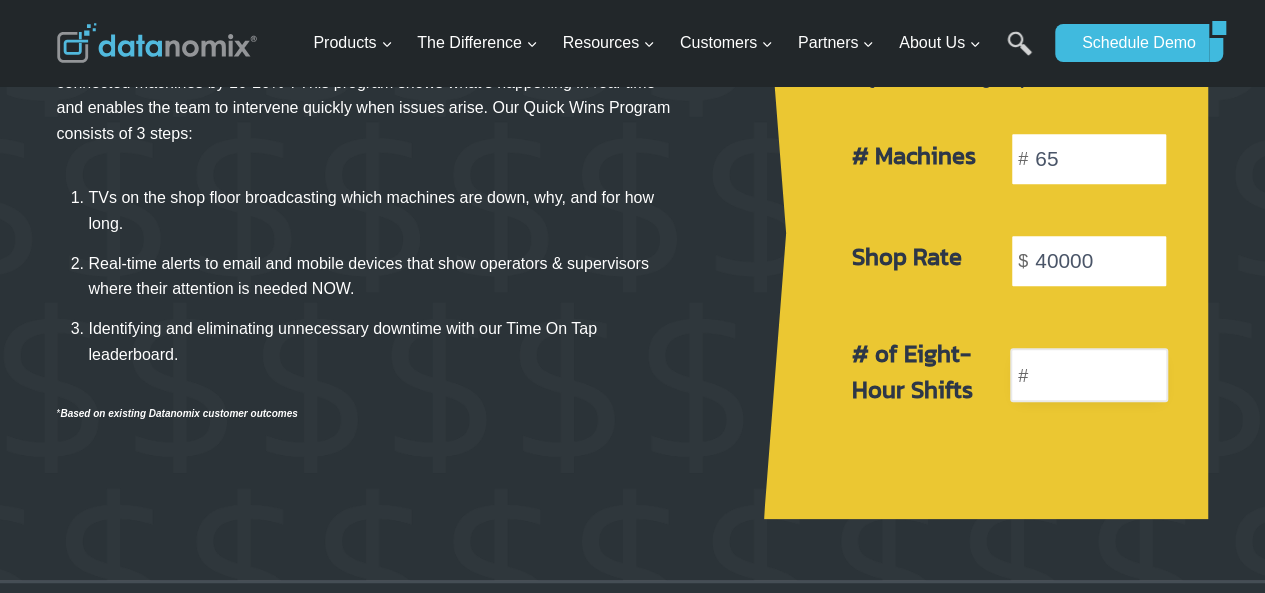 click at bounding box center (1089, 375) 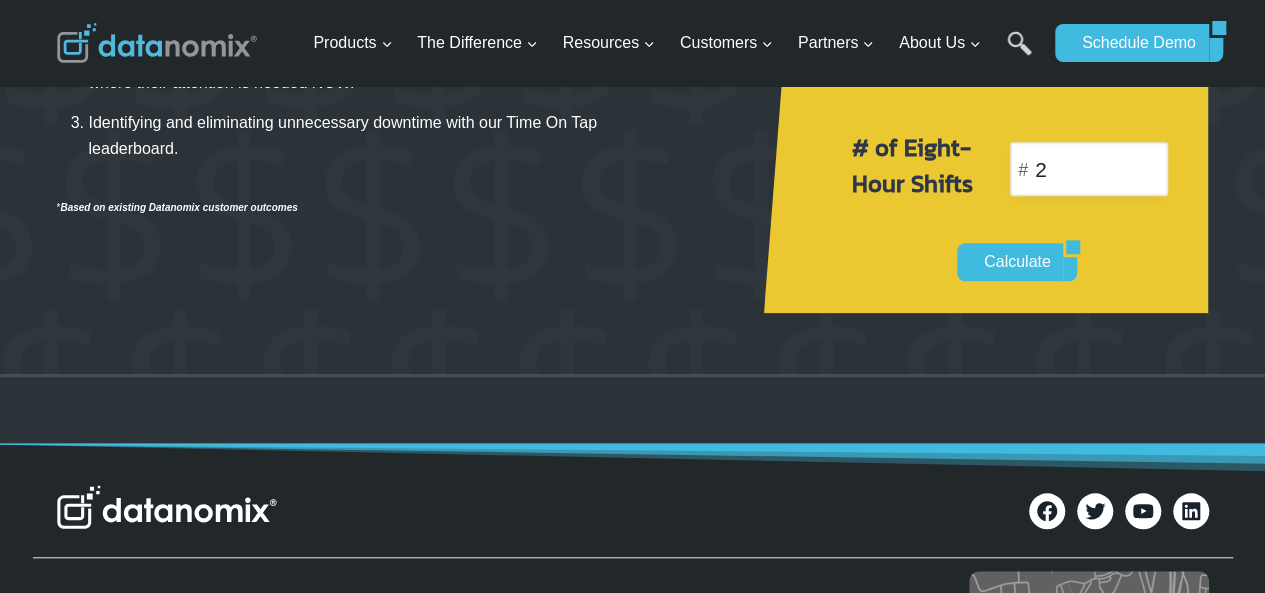 scroll, scrollTop: 574, scrollLeft: 0, axis: vertical 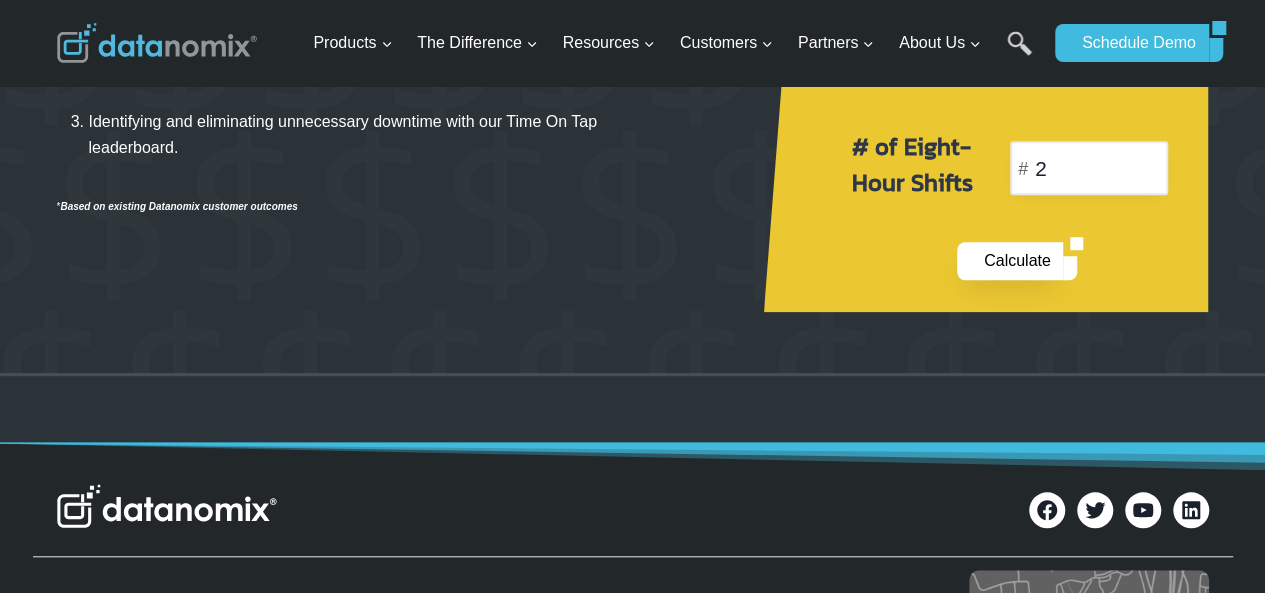 type on "2" 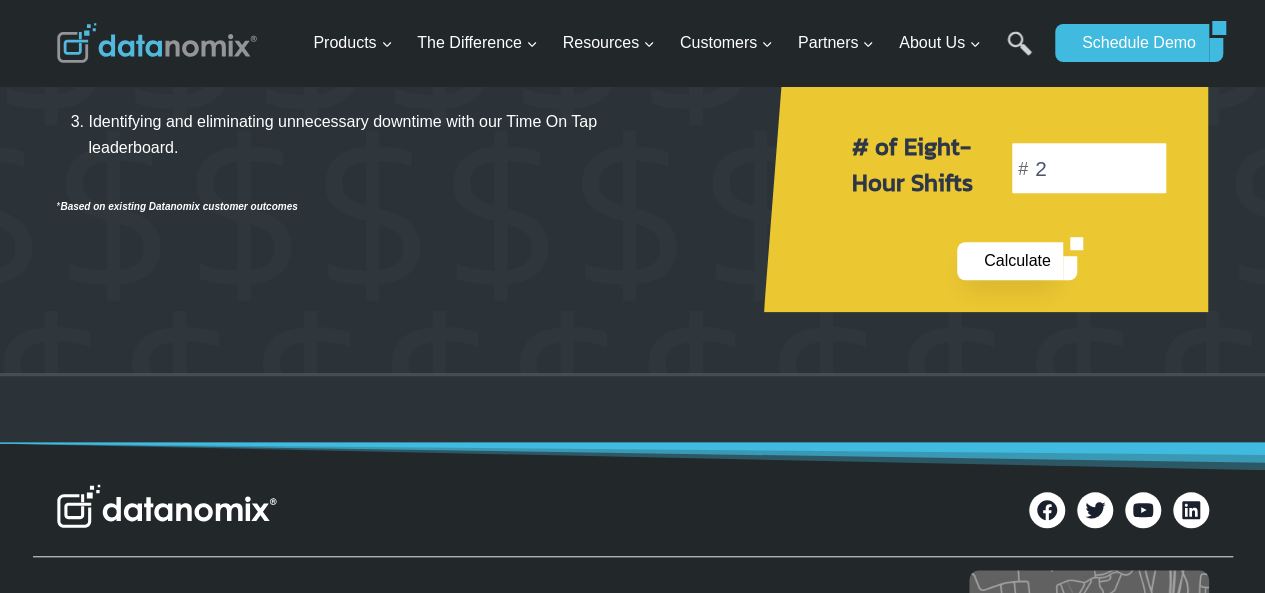 click on "Calculate" at bounding box center (1010, 261) 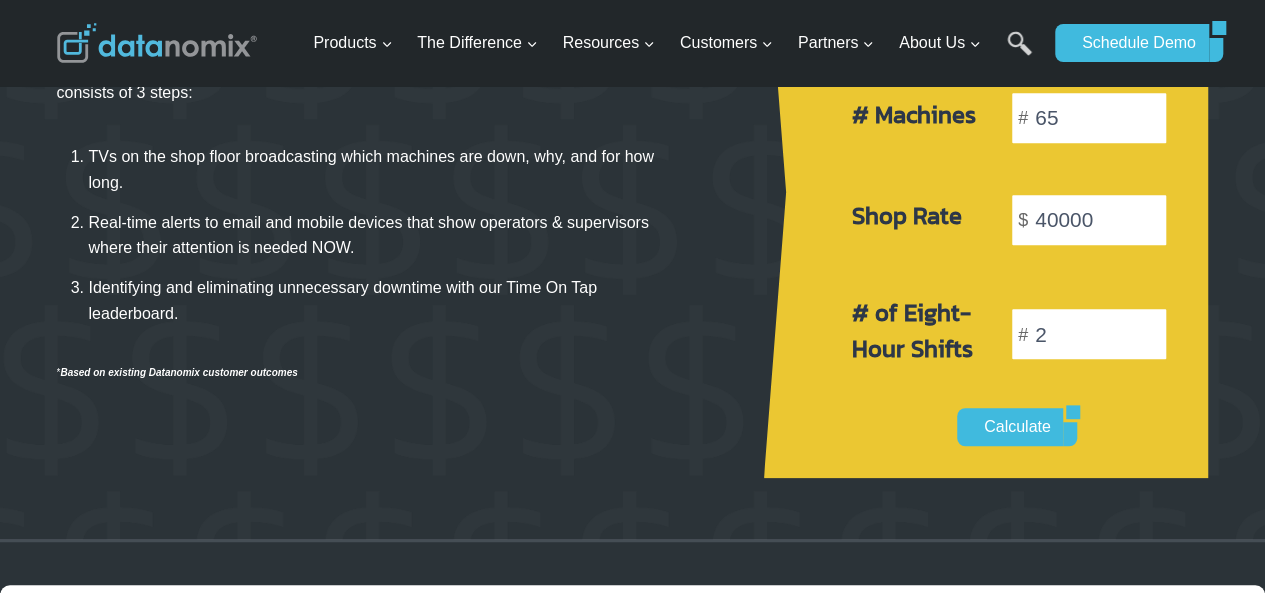 scroll, scrollTop: 429, scrollLeft: 0, axis: vertical 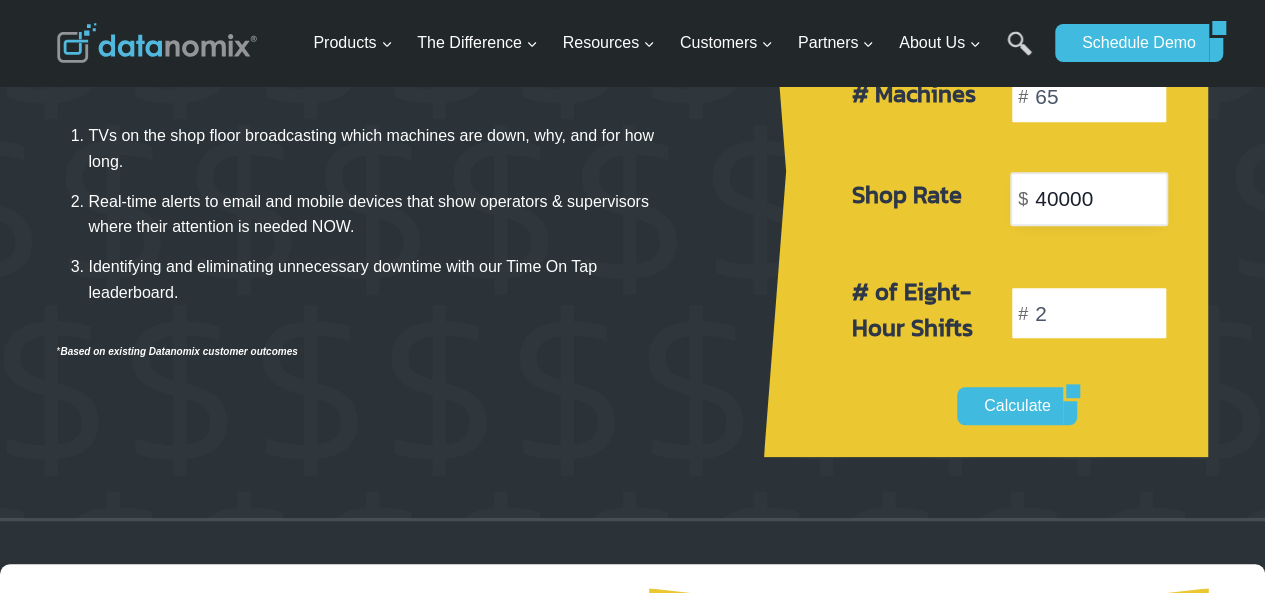 click on "40000" at bounding box center (1089, 199) 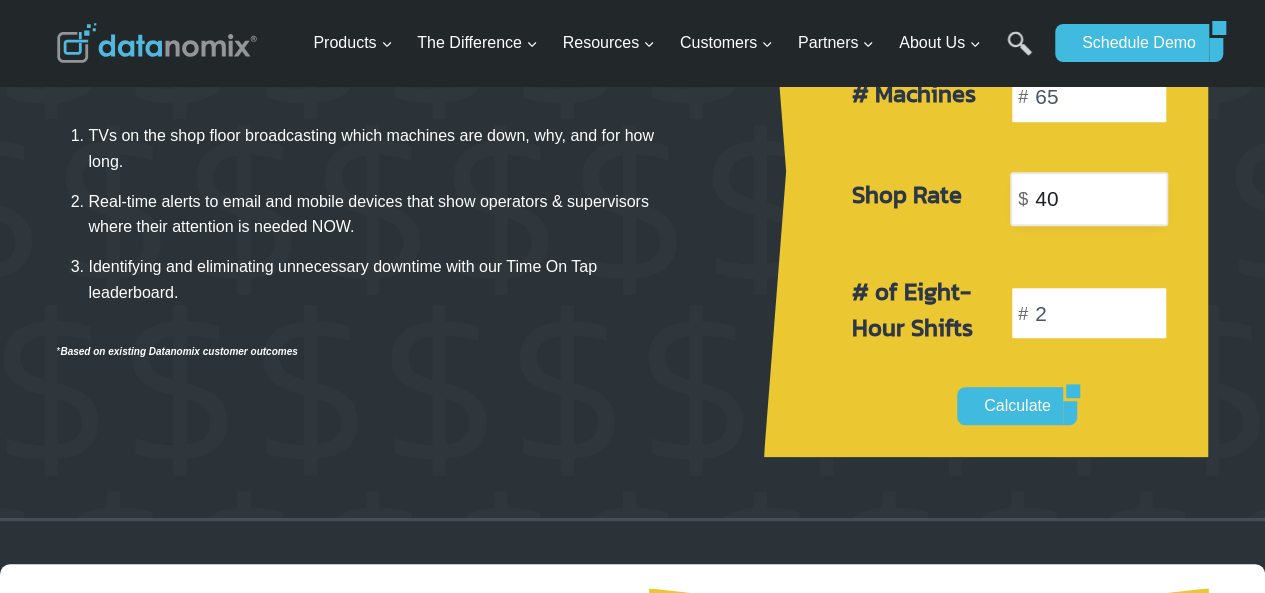 type on "4" 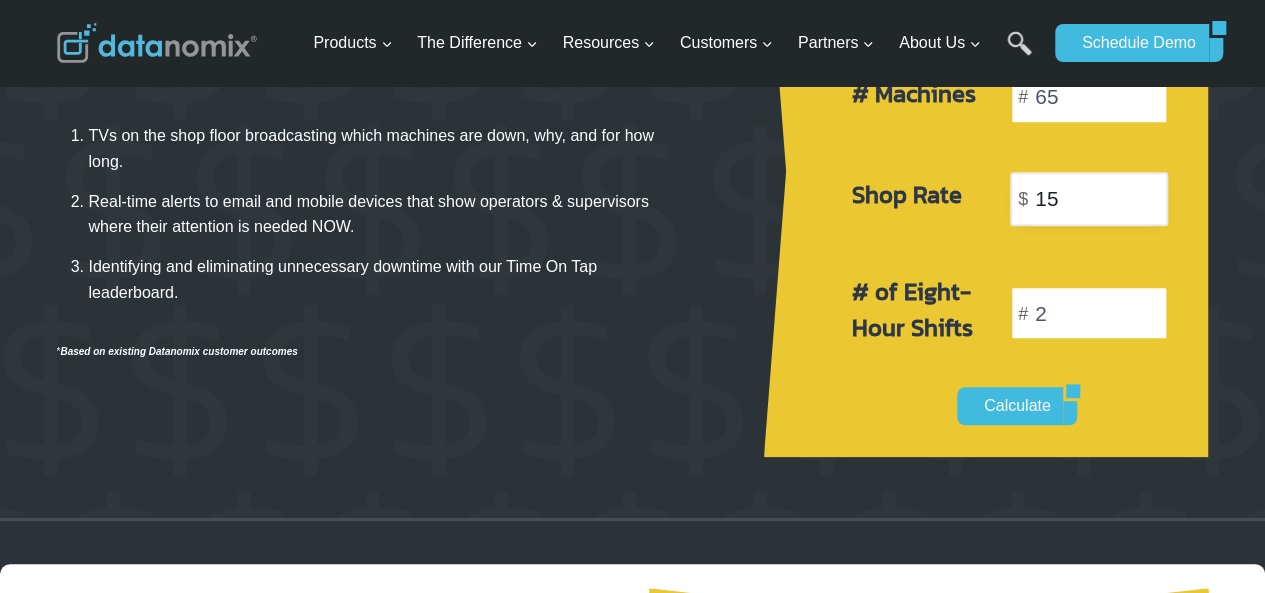 type on "1" 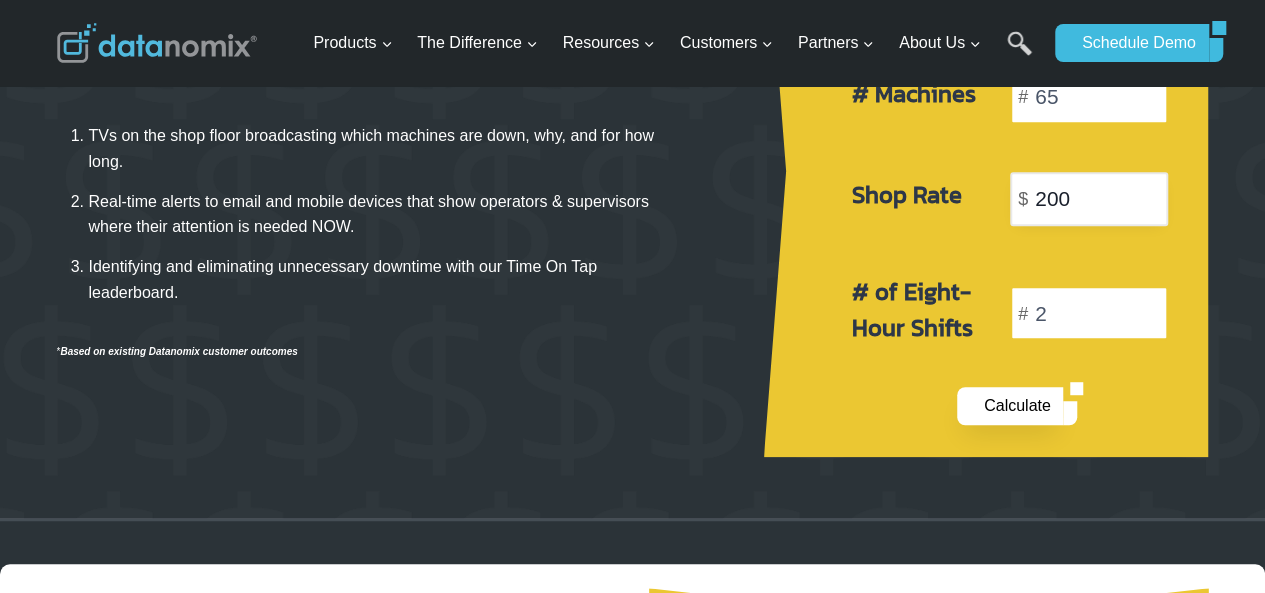 type on "200" 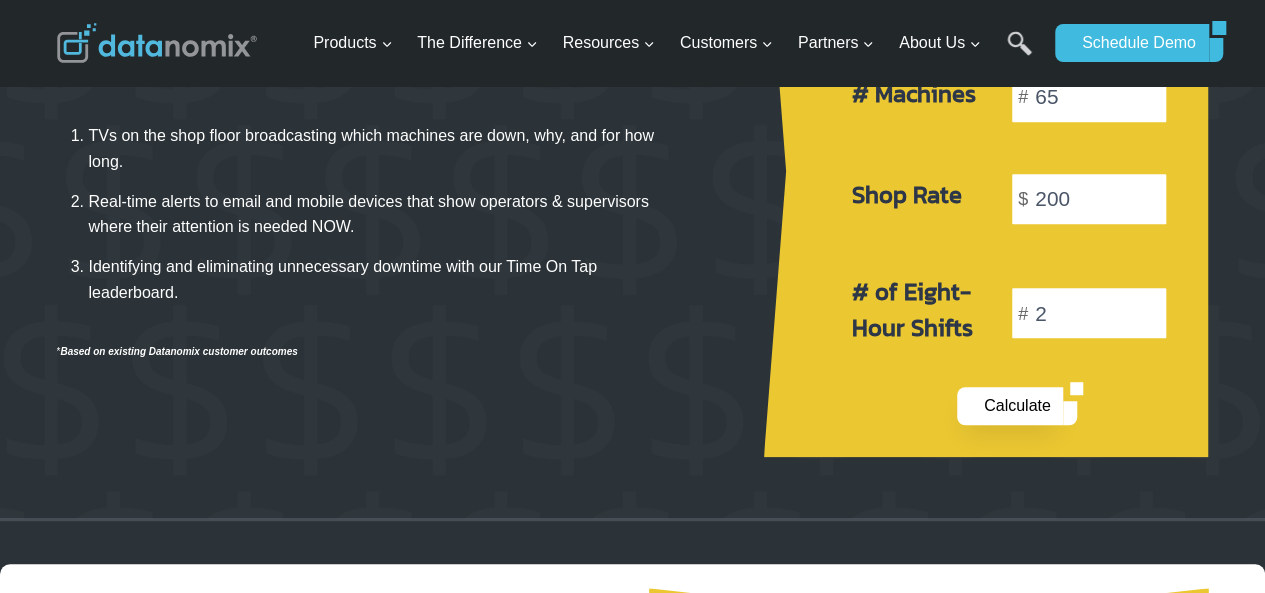 click on "Calculate" at bounding box center (1010, 406) 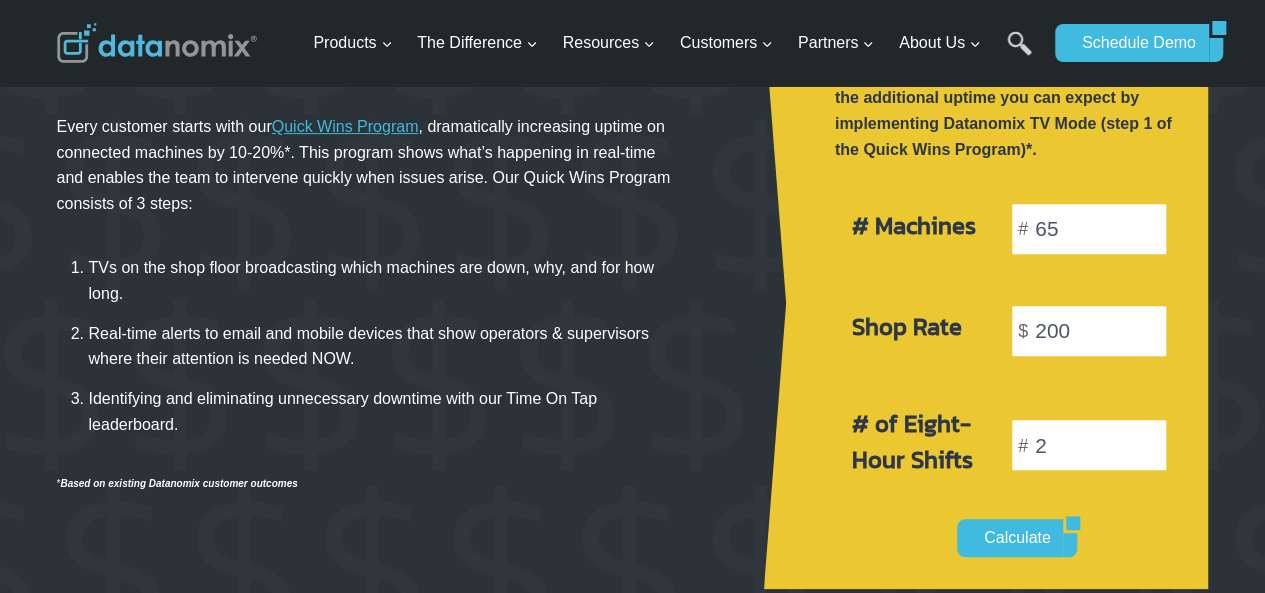 scroll, scrollTop: 295, scrollLeft: 0, axis: vertical 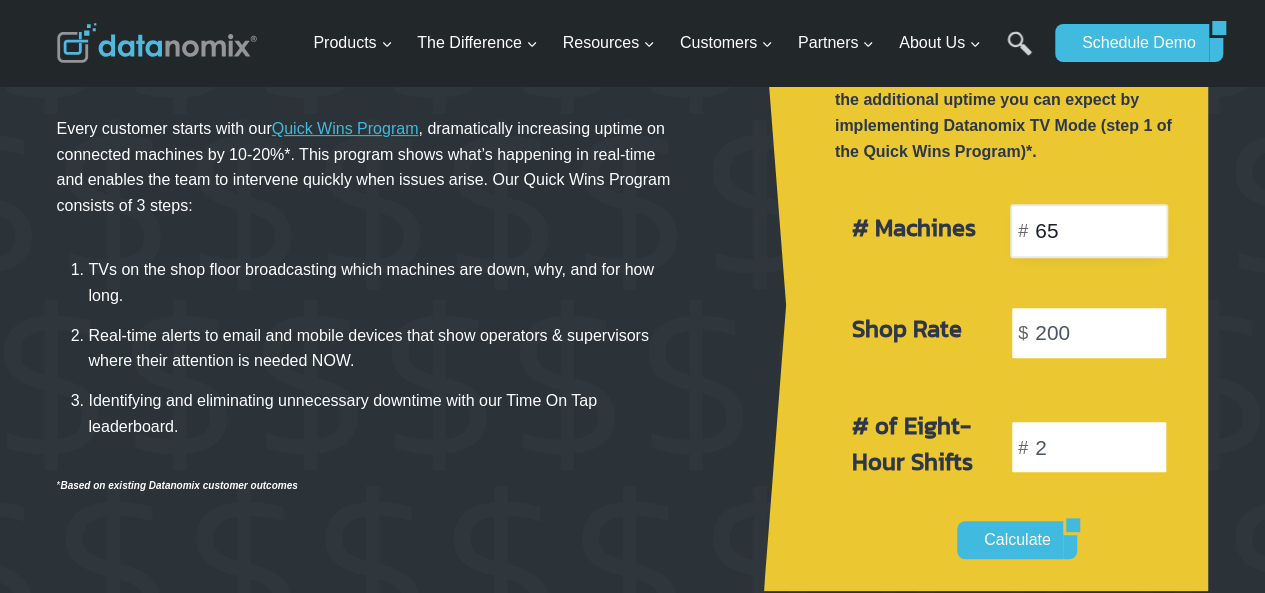 click on "65" at bounding box center [1089, 231] 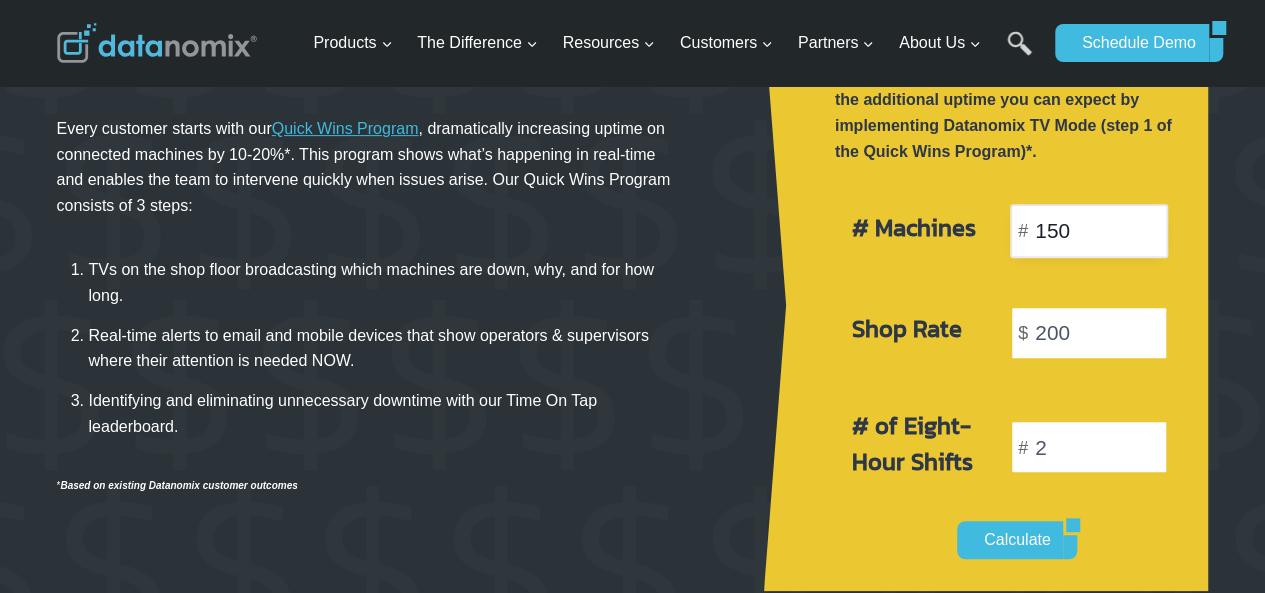 type on "150" 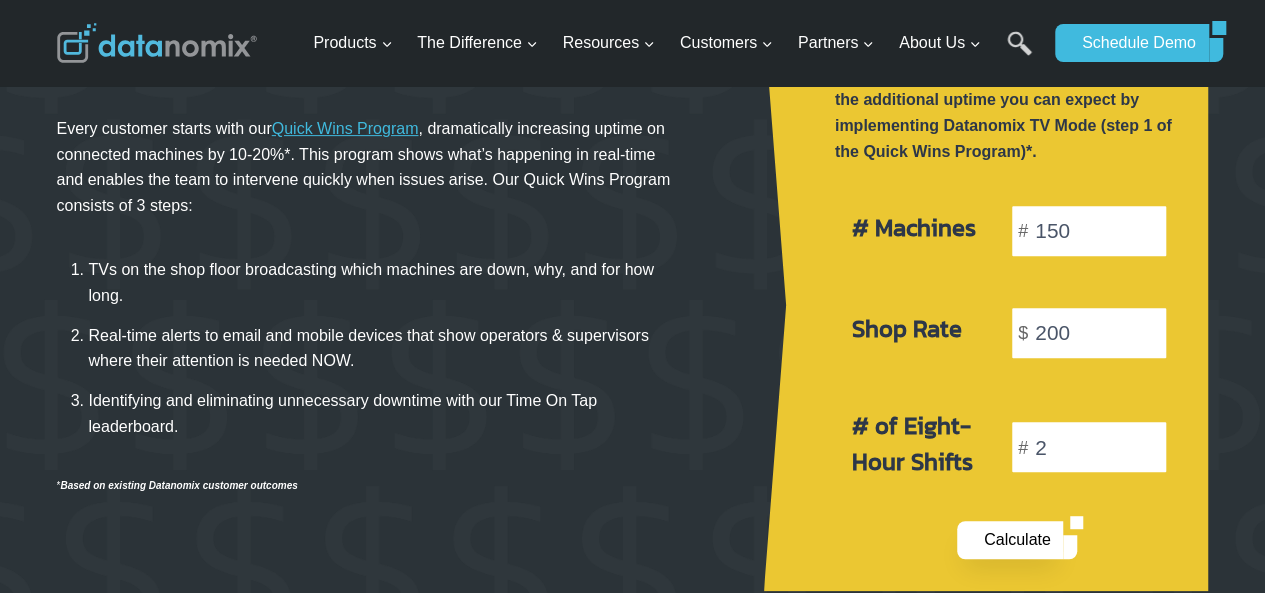 click on "Calculate" at bounding box center [1010, 540] 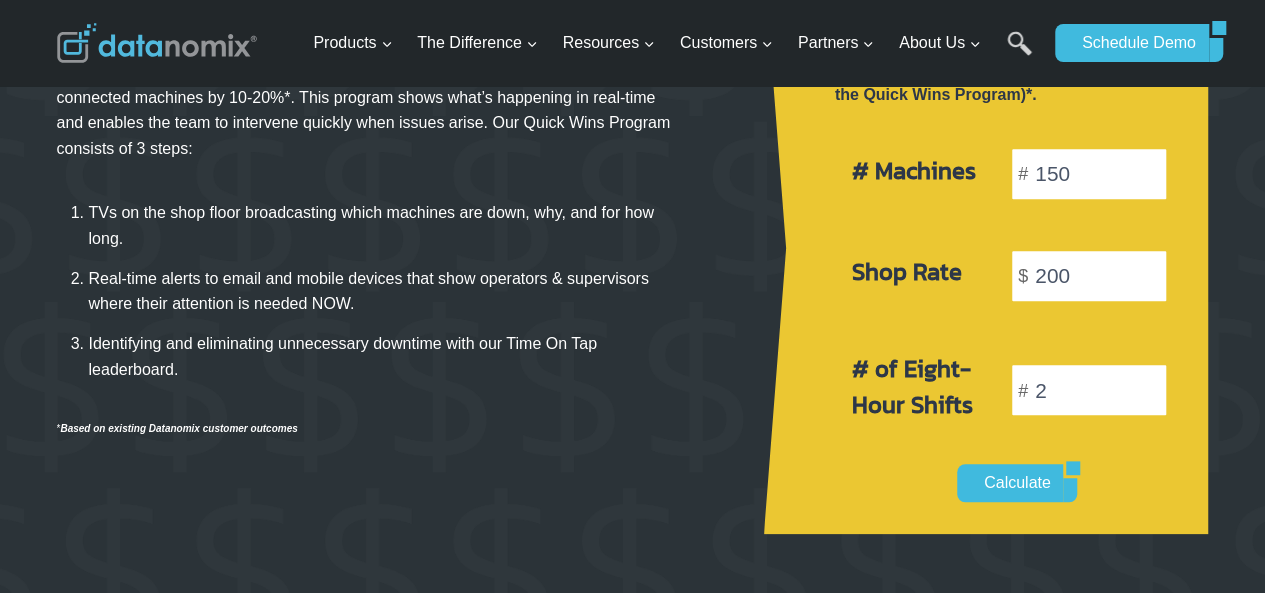 scroll, scrollTop: 350, scrollLeft: 0, axis: vertical 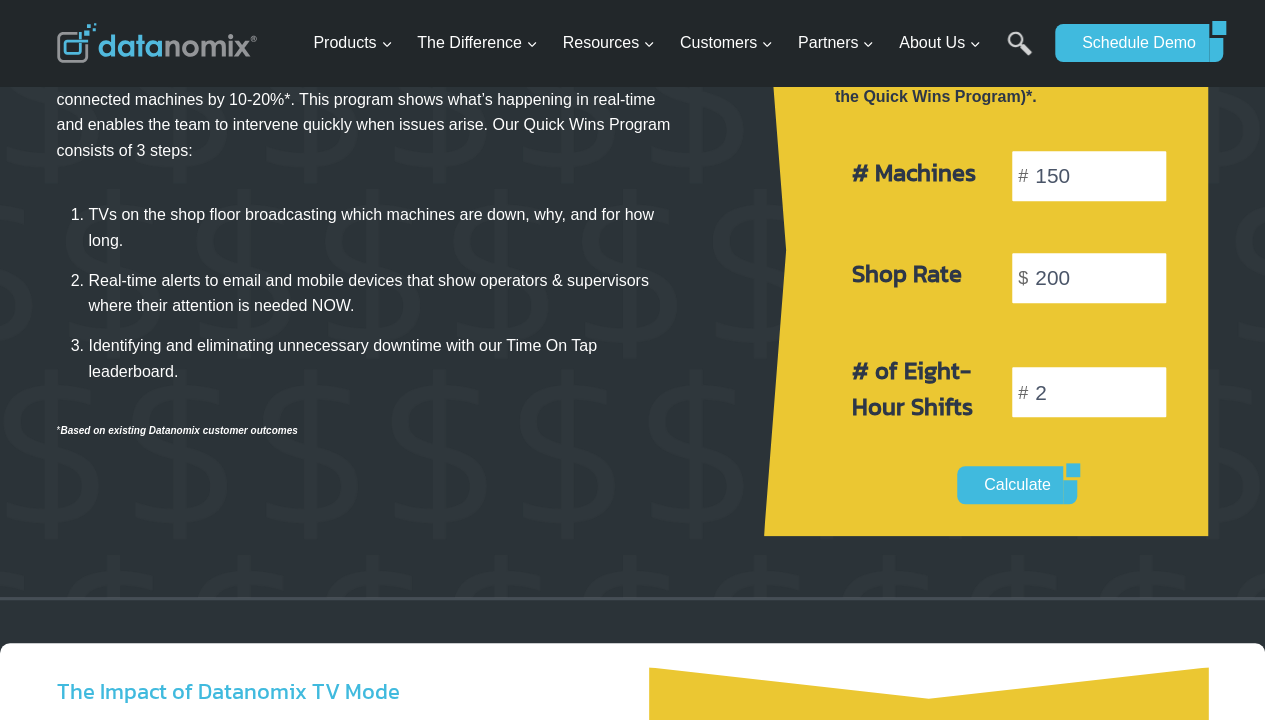 click on "Every customer starts with our  Quick Wins Program , dramatically increasing uptime on connected machines by 10-20%*. This program shows what’s happening in real-time and enables the team to intervene quickly when issues arise. Our Quick Wins Program consists of 3 steps:
TVs on the shop floor broadcasting which machines are down, why, and for how long.
Real-time alerts to email and mobile devices that show operators & supervisors where their attention is needed NOW.
Identifying and eliminating unnecessary downtime with our Time On Tap leaderboard.
* Based on existing Datanomix customer outcomes" at bounding box center (394, 250) 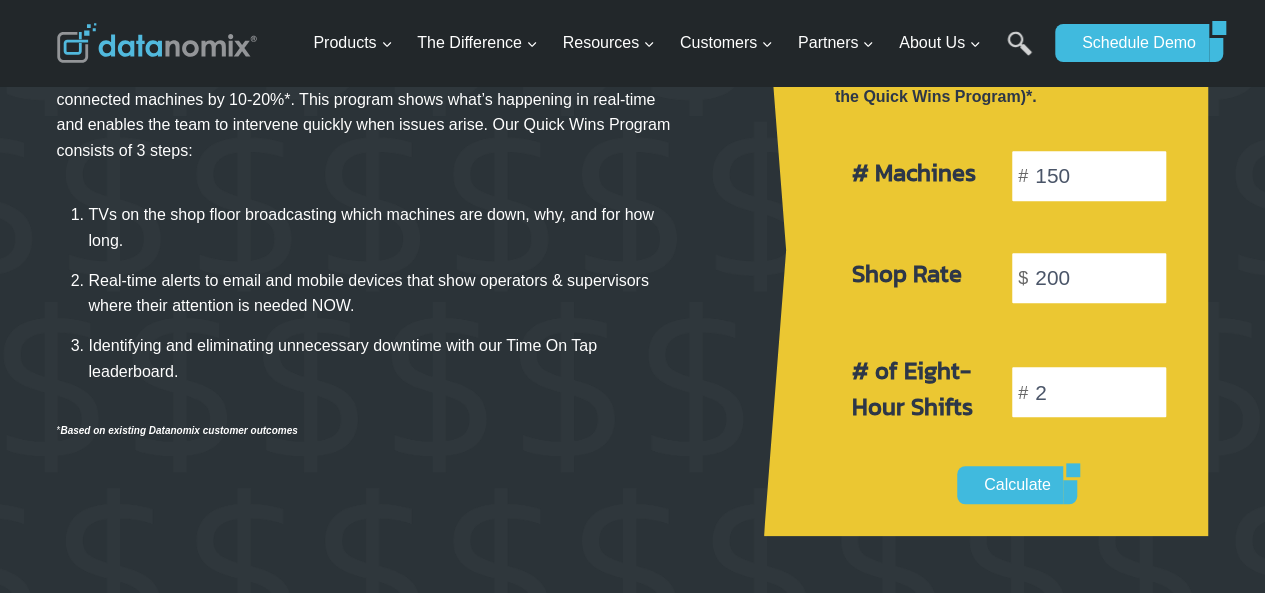 click at bounding box center [157, 43] 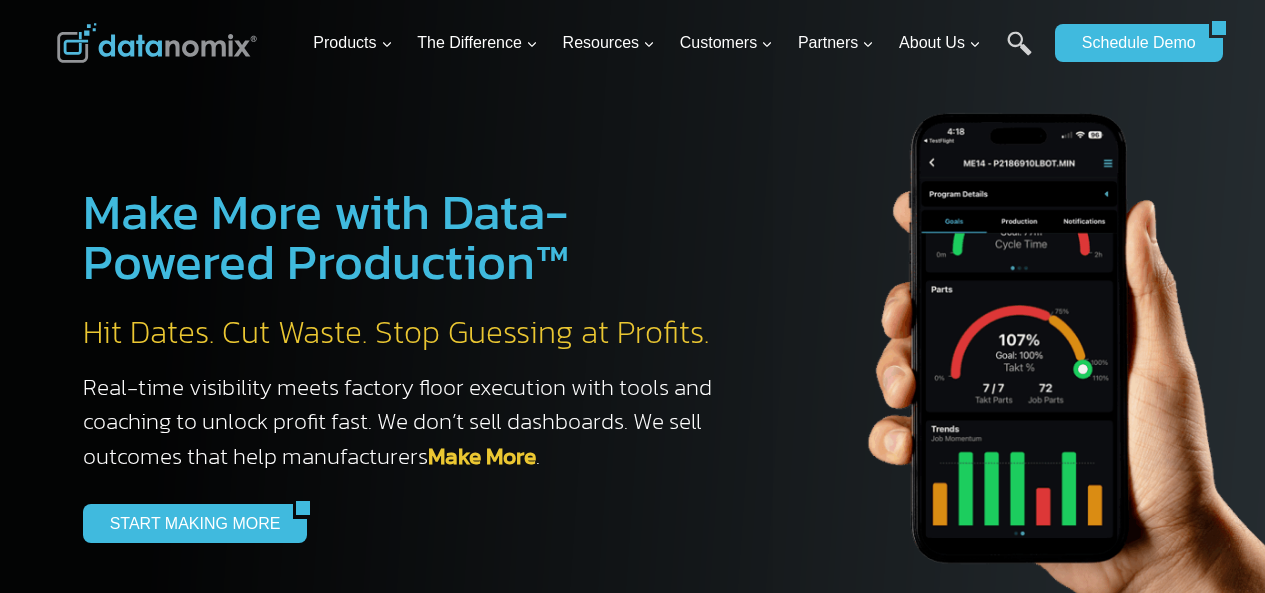scroll, scrollTop: 0, scrollLeft: 0, axis: both 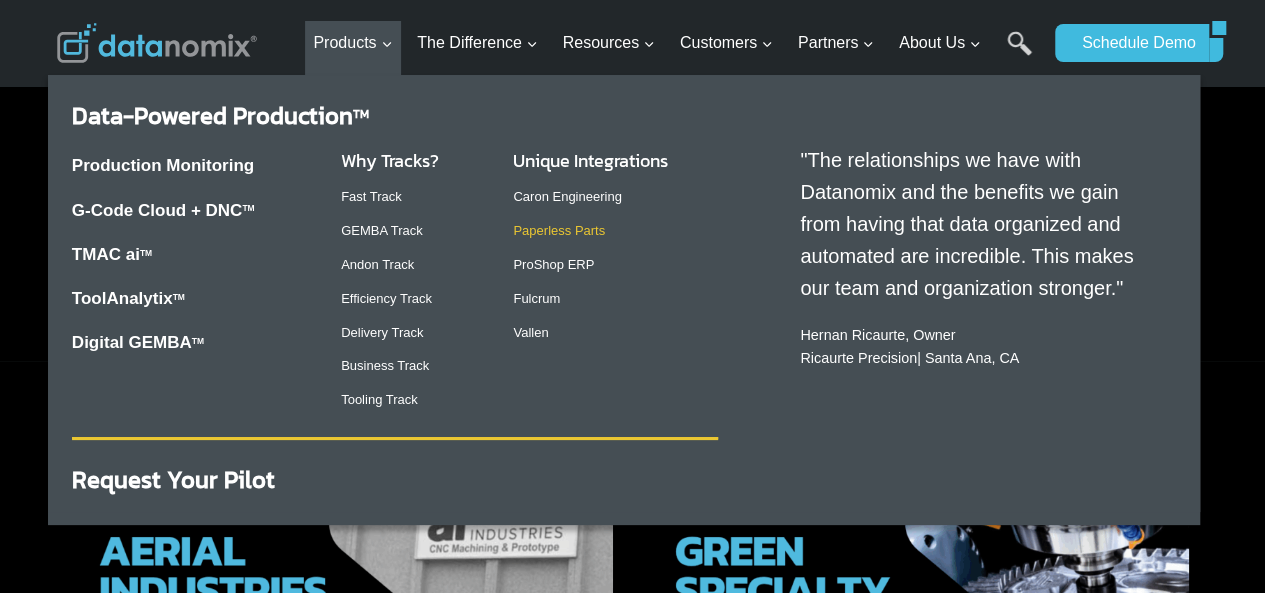 click on "Paperless Parts" at bounding box center [559, 230] 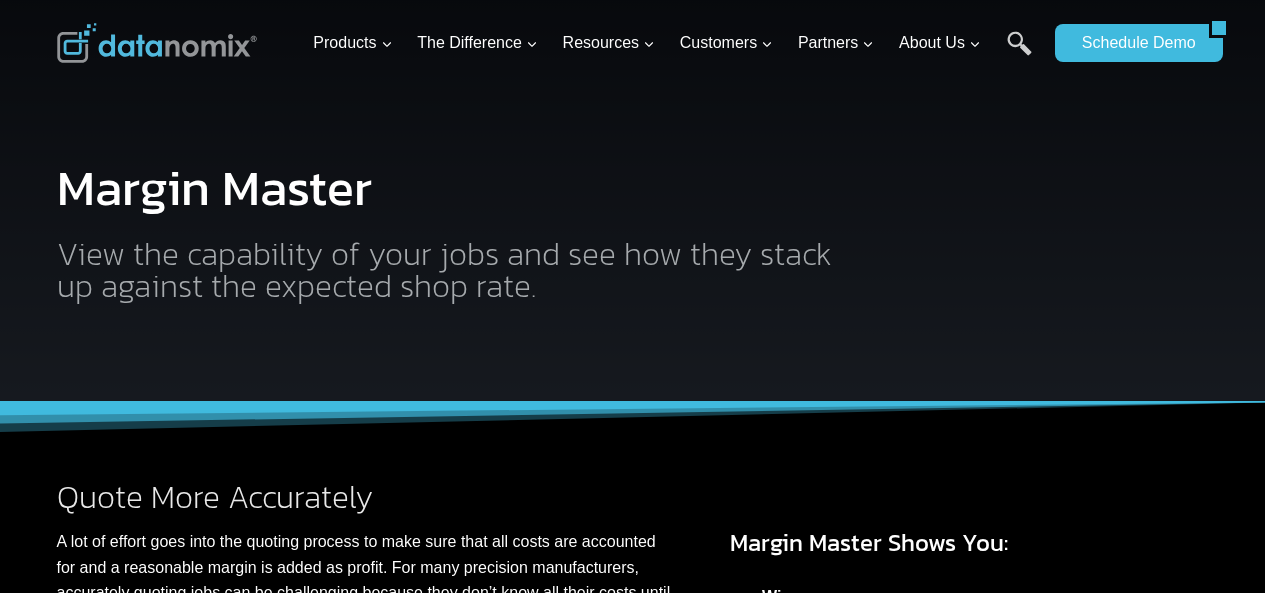 scroll, scrollTop: 0, scrollLeft: 0, axis: both 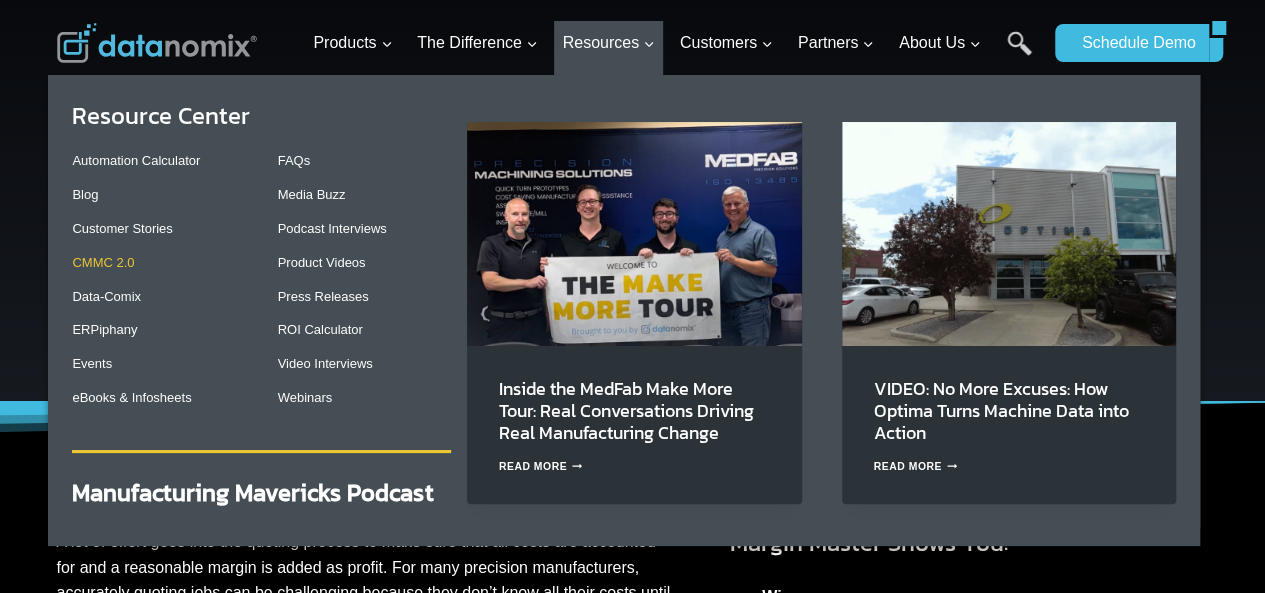 click on "CMMC 2.0" at bounding box center (103, 262) 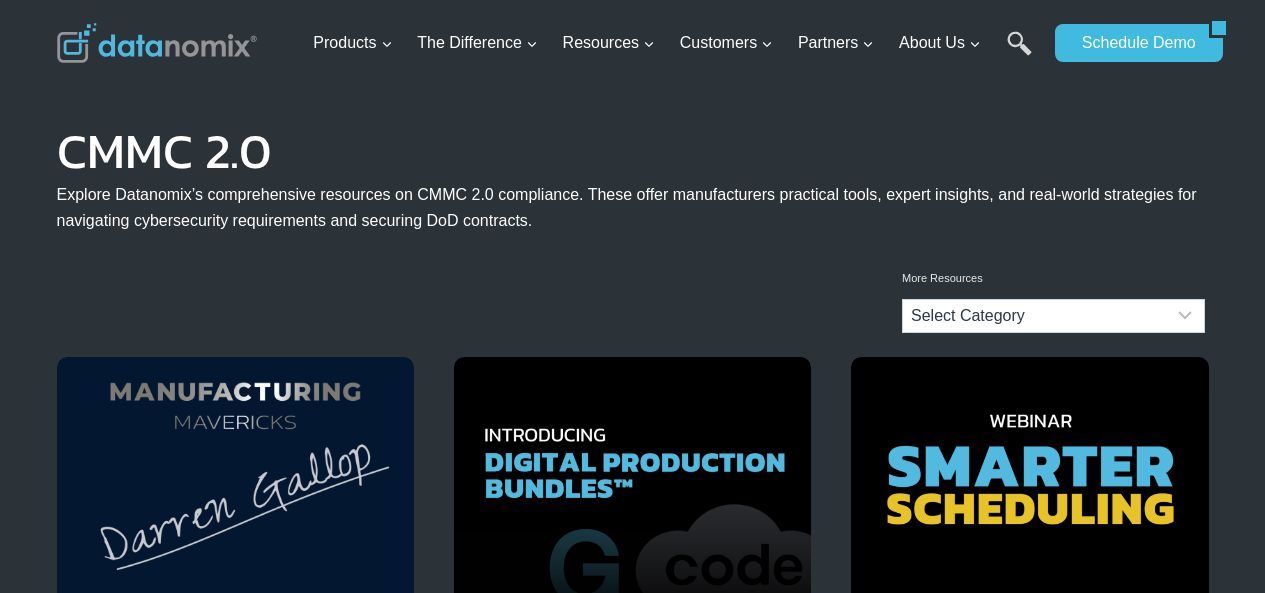 scroll, scrollTop: 0, scrollLeft: 0, axis: both 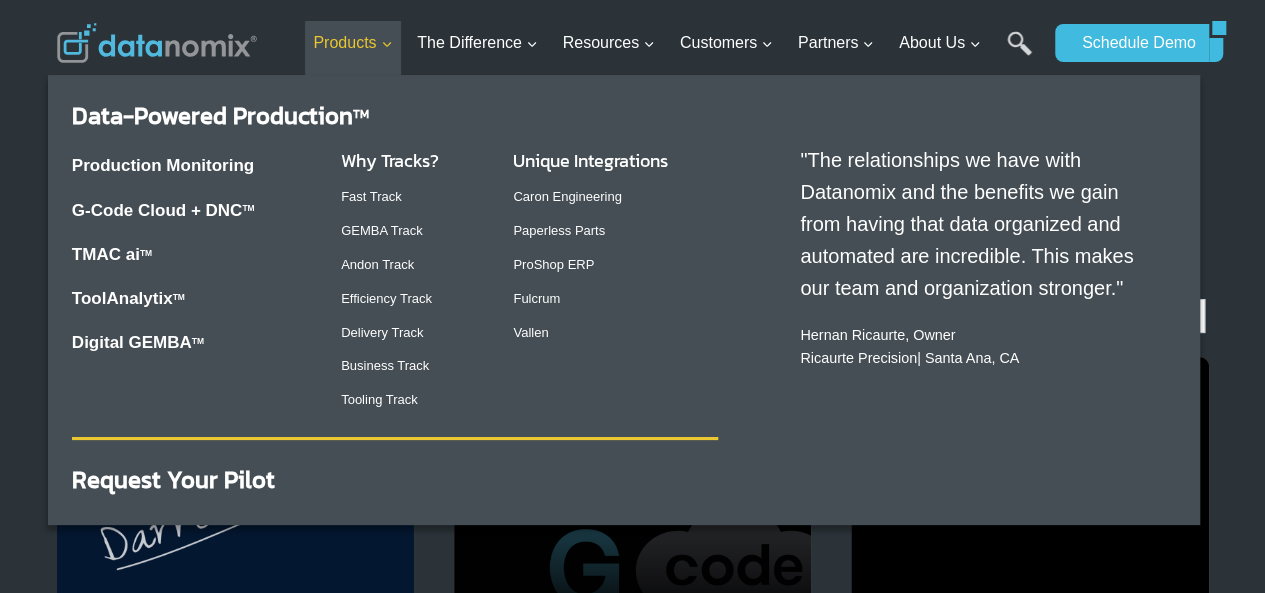 click on "Products Expand" at bounding box center [352, 43] 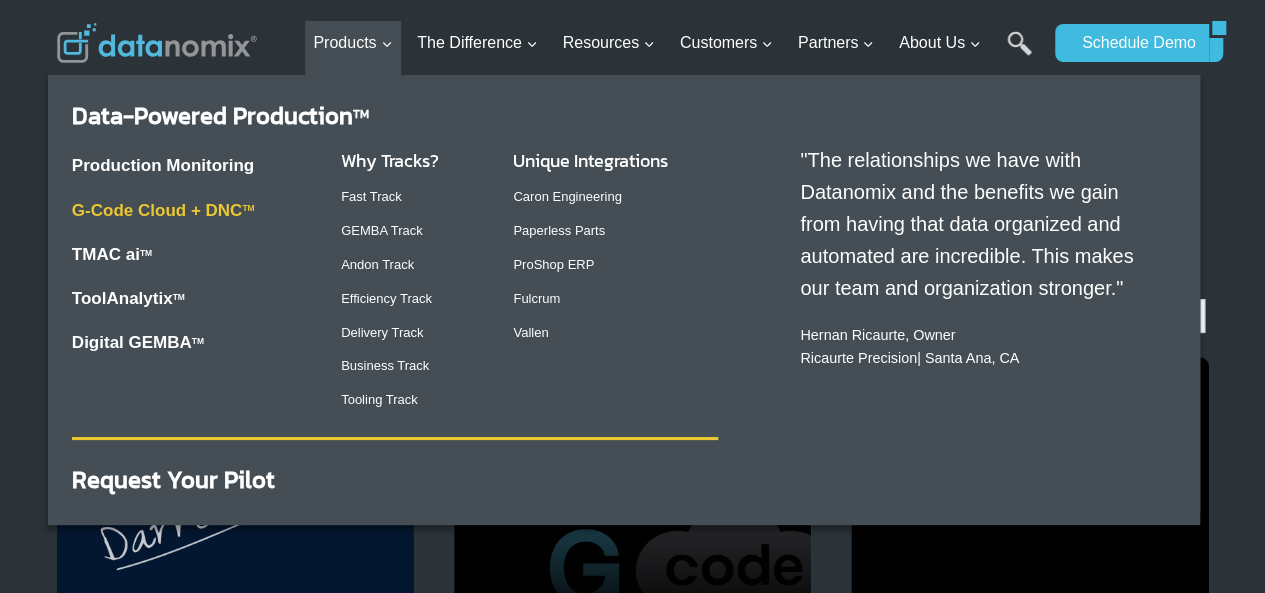 click on "G-Code Cloud + DNC TM" at bounding box center [163, 210] 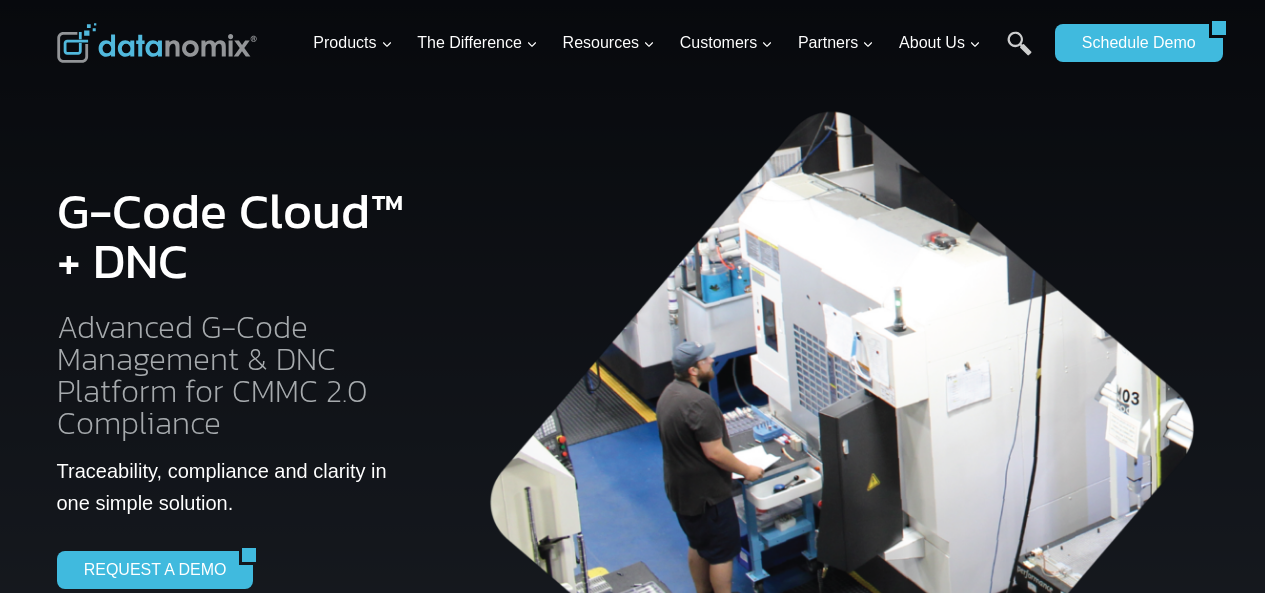 scroll, scrollTop: 0, scrollLeft: 0, axis: both 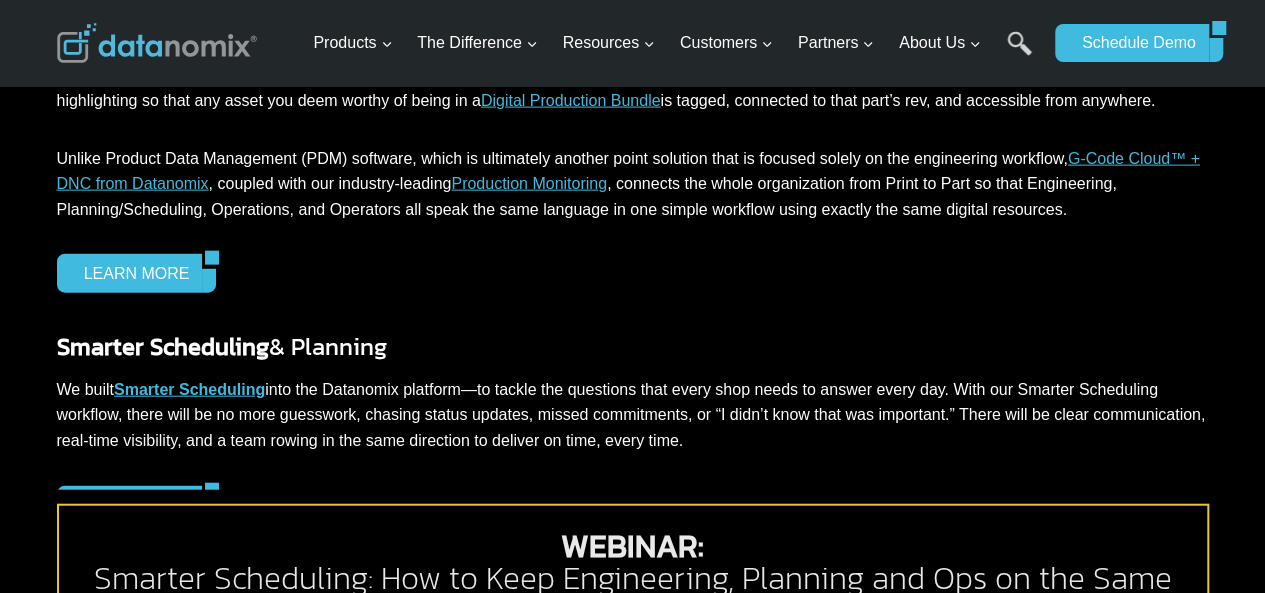 click on "Smarter Scheduling" at bounding box center [189, 389] 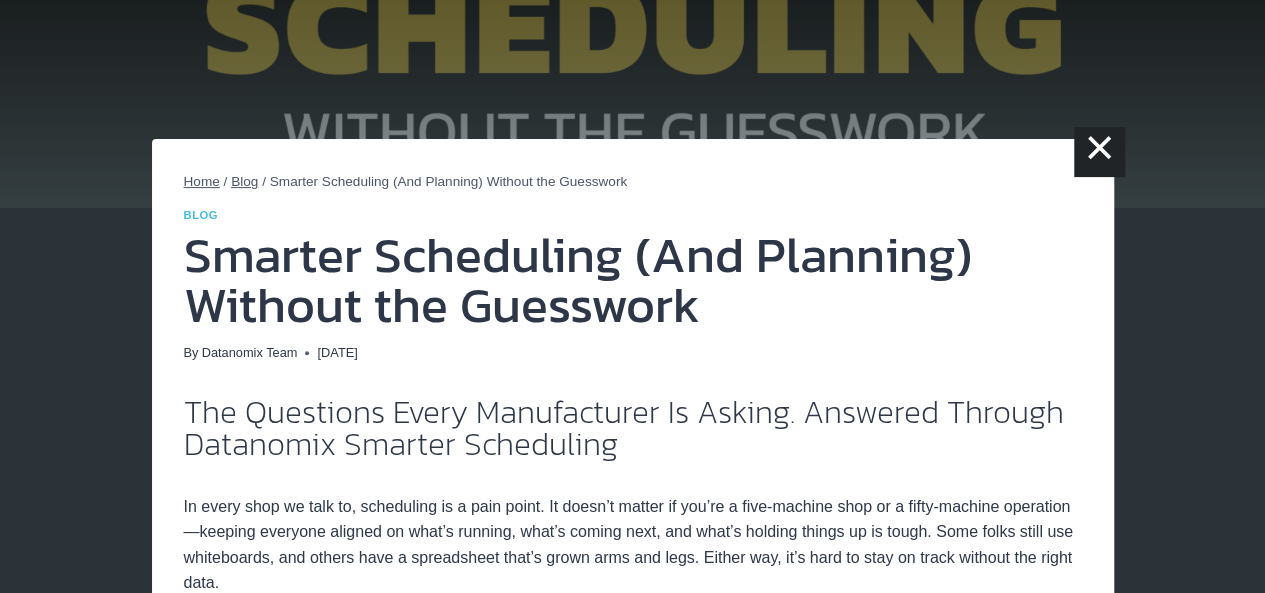 scroll, scrollTop: 0, scrollLeft: 0, axis: both 